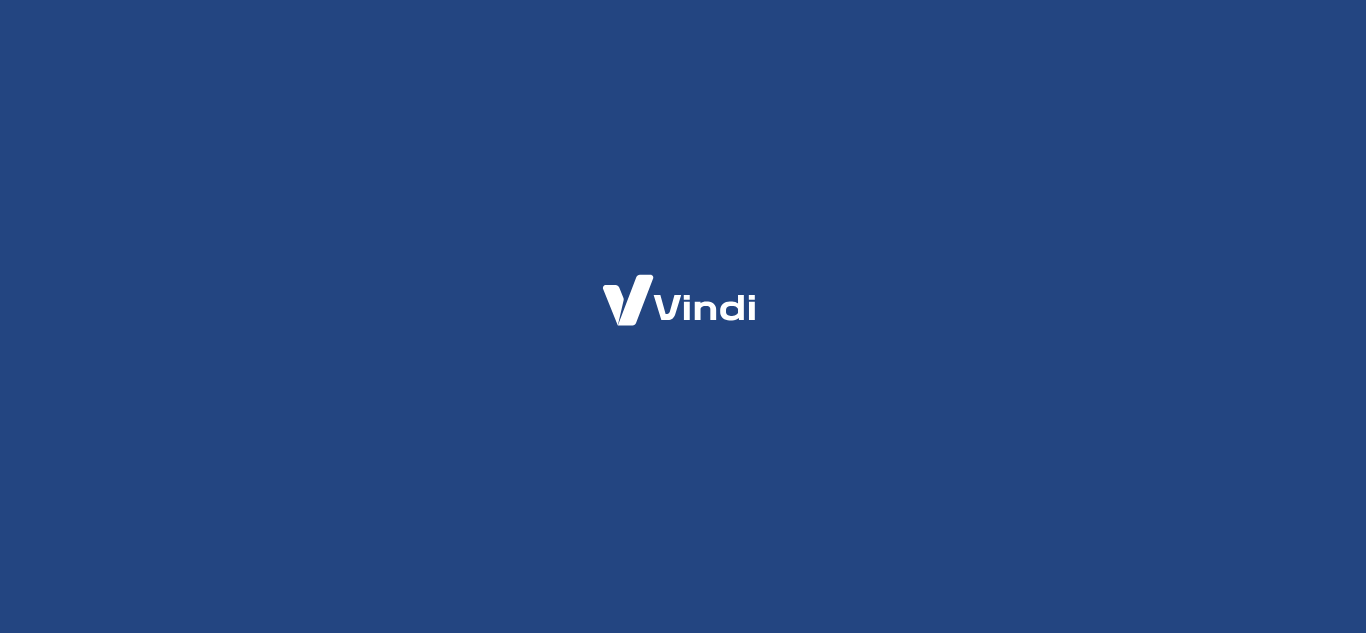 scroll, scrollTop: 0, scrollLeft: 0, axis: both 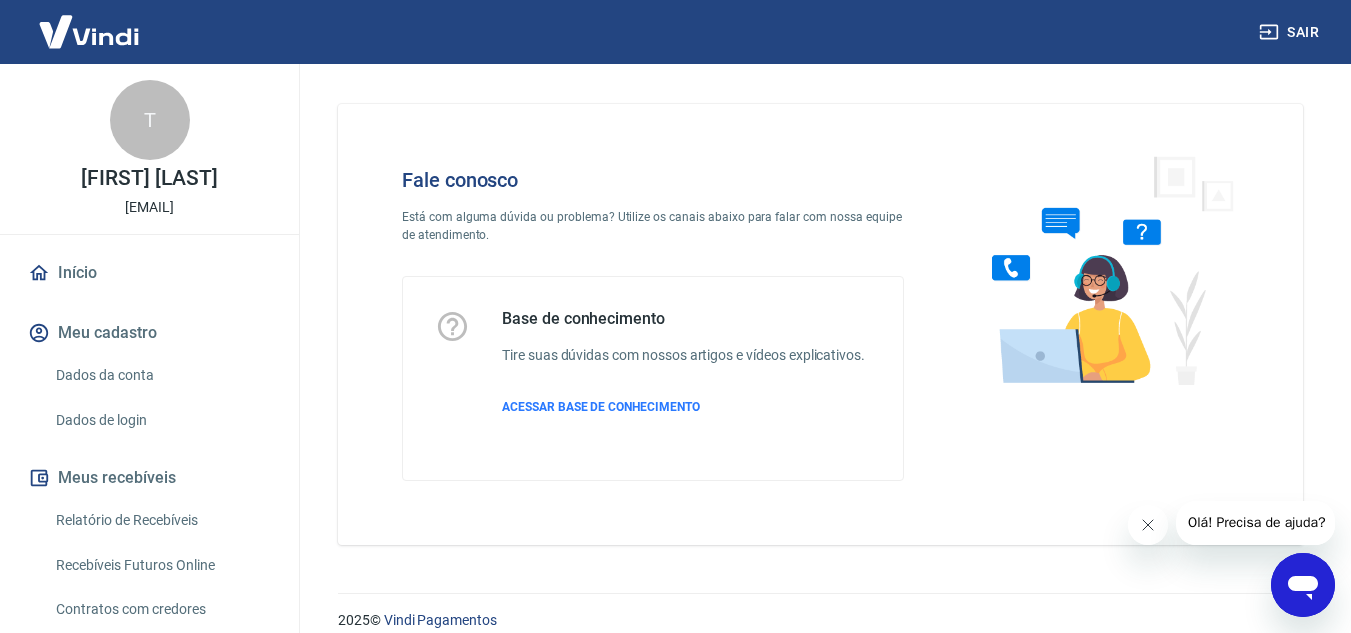 click 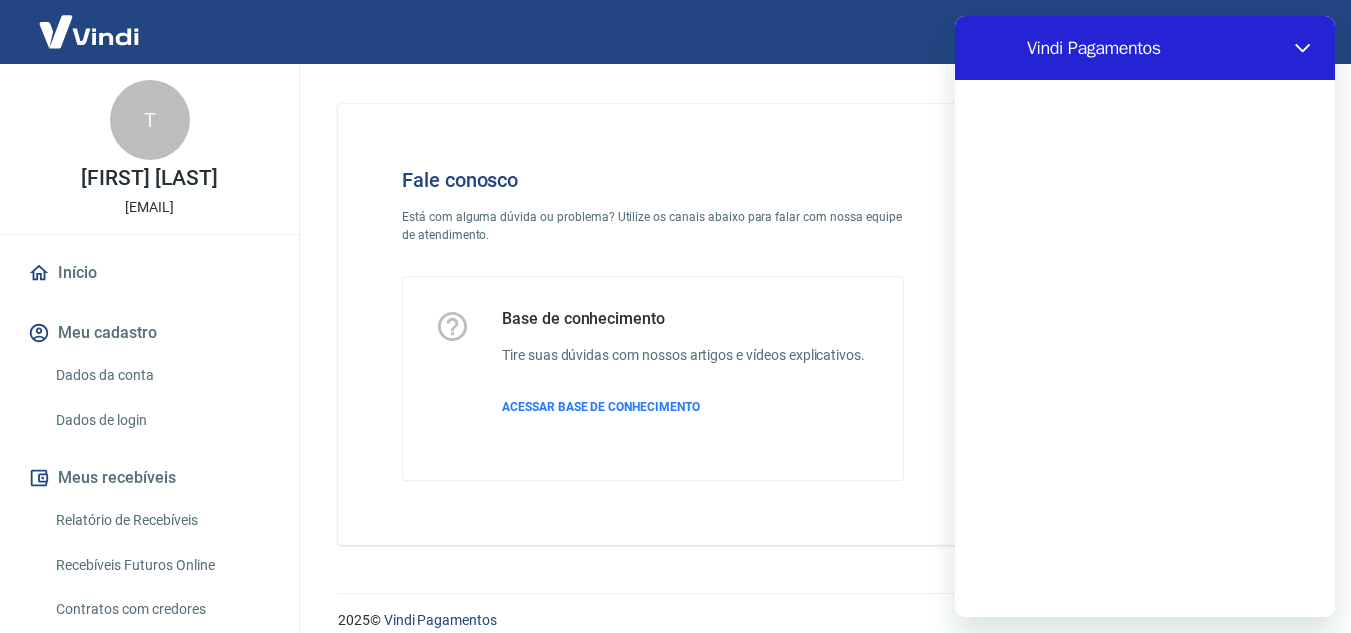 scroll, scrollTop: 0, scrollLeft: 0, axis: both 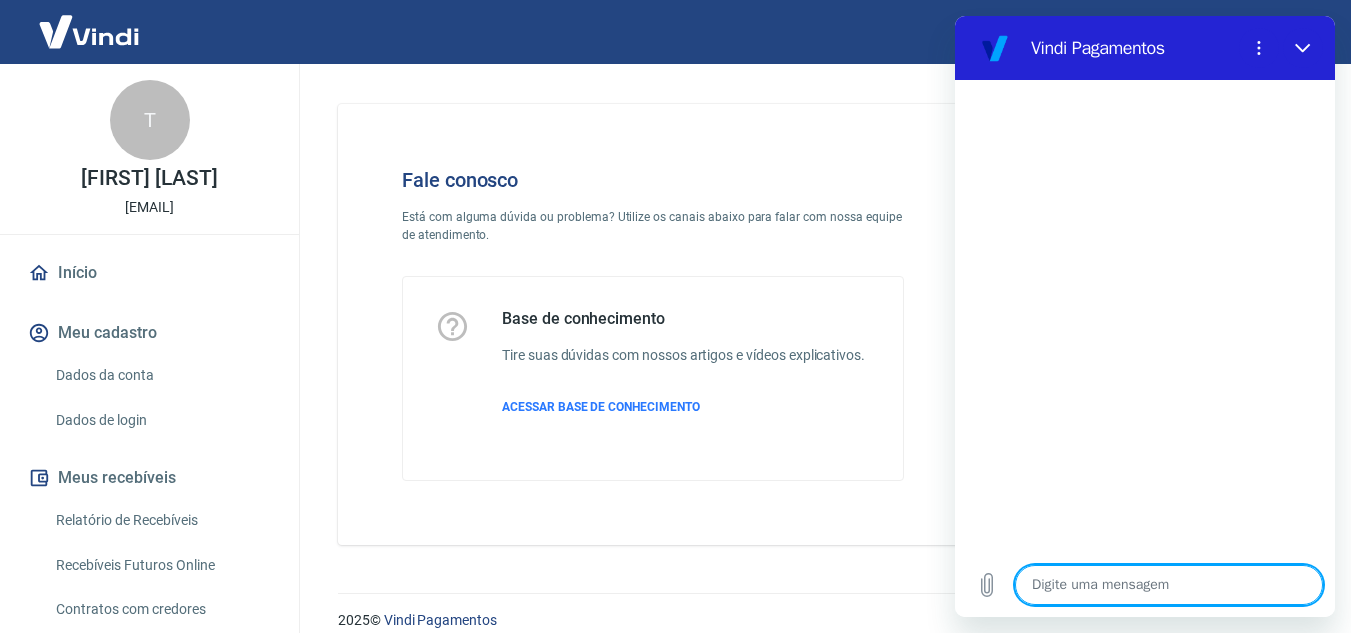 click at bounding box center [1169, 585] 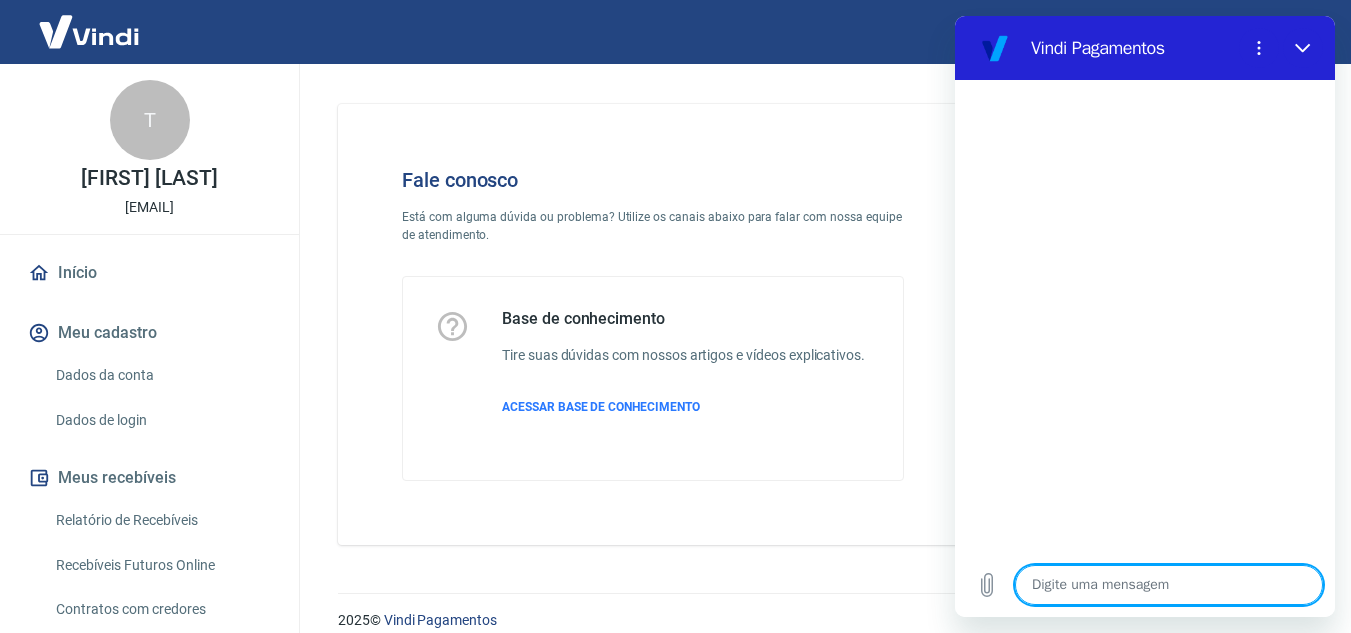 type on "b" 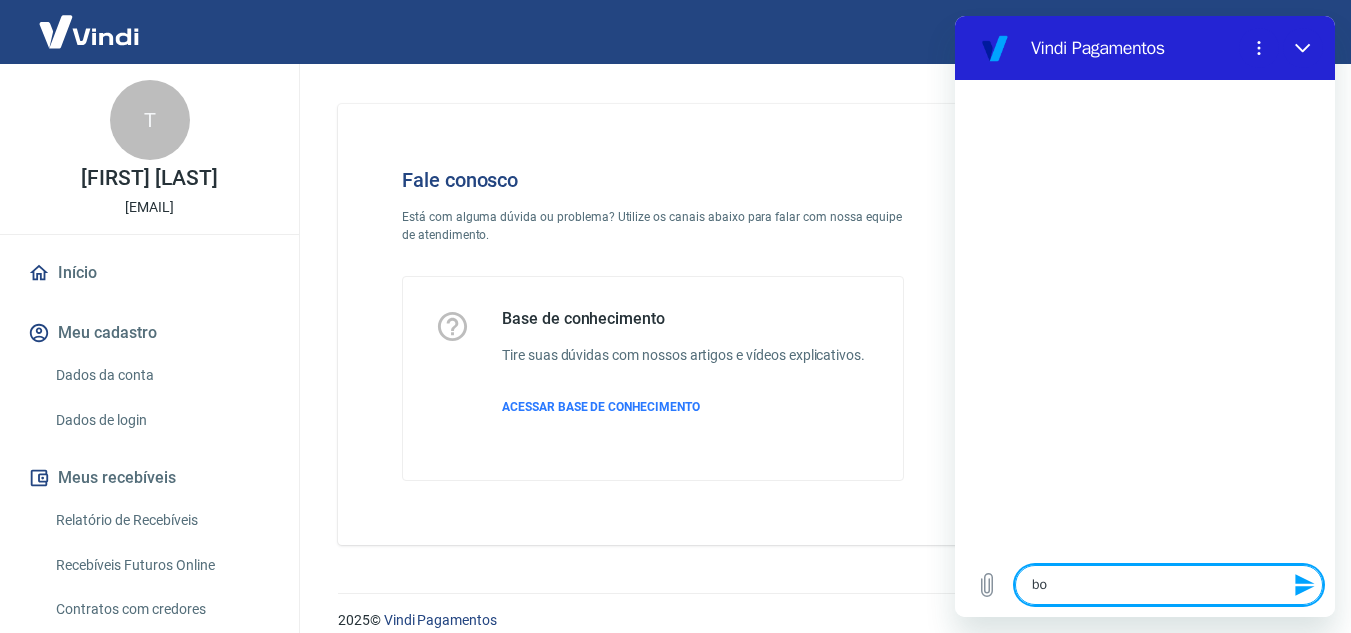 type on "boa" 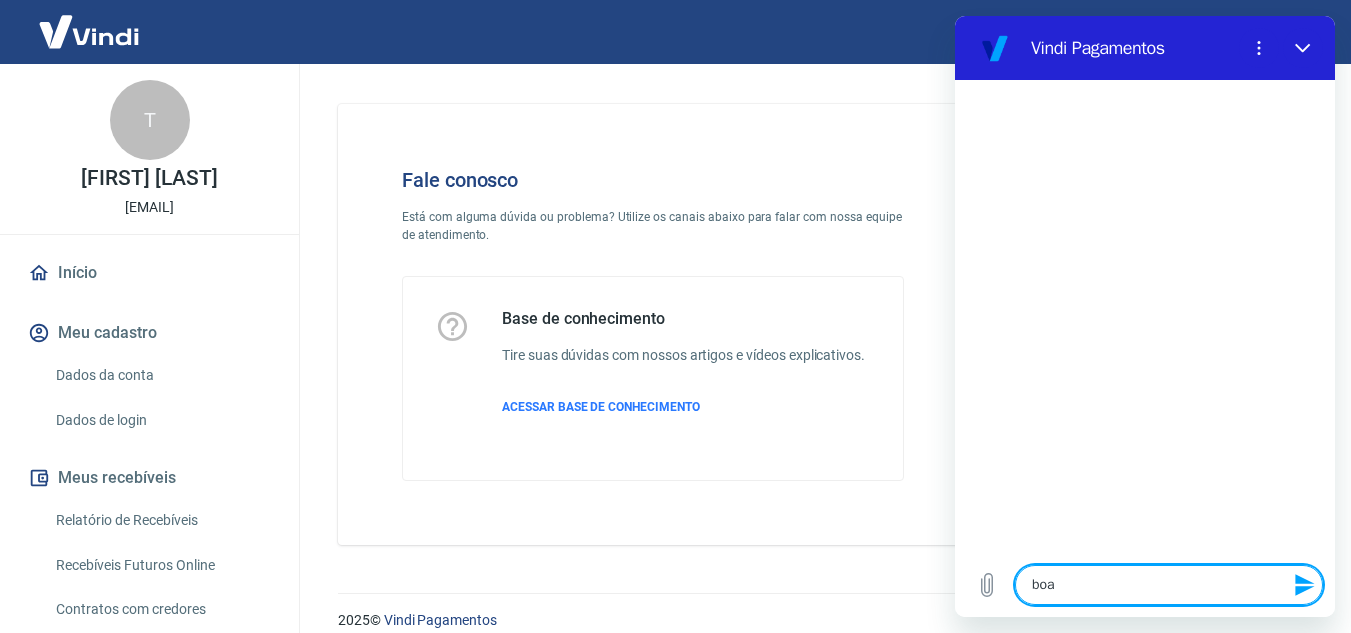 type on "x" 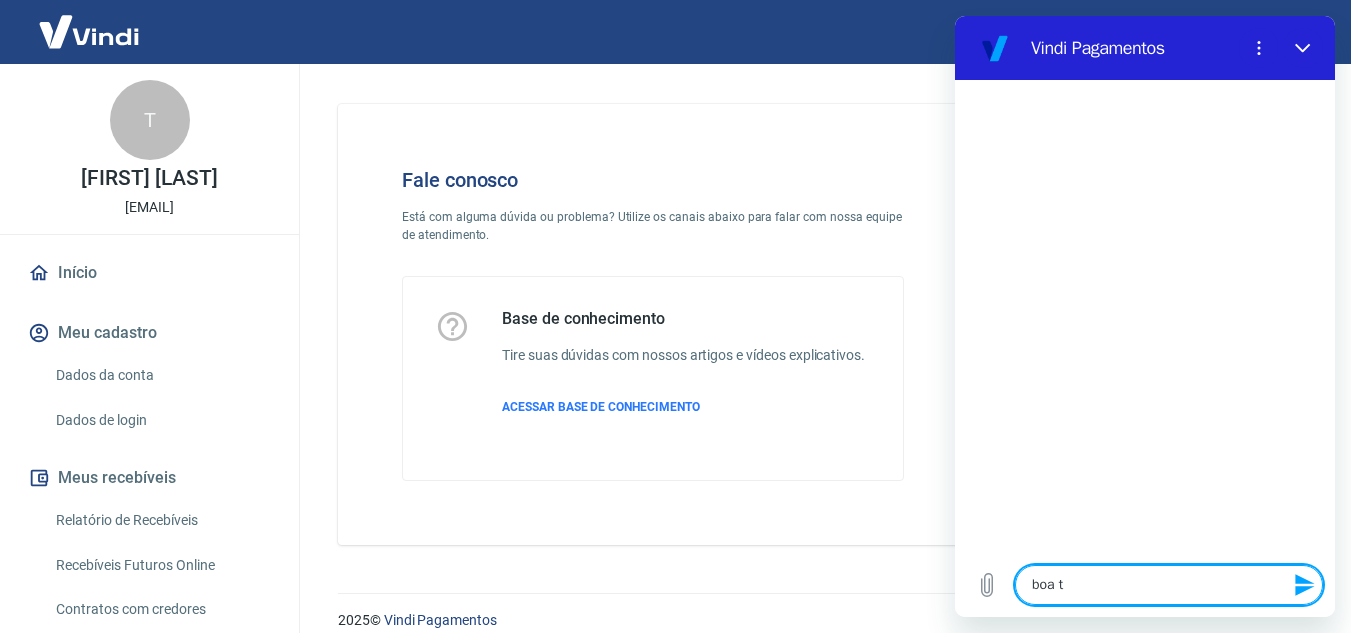 type on "boa ta" 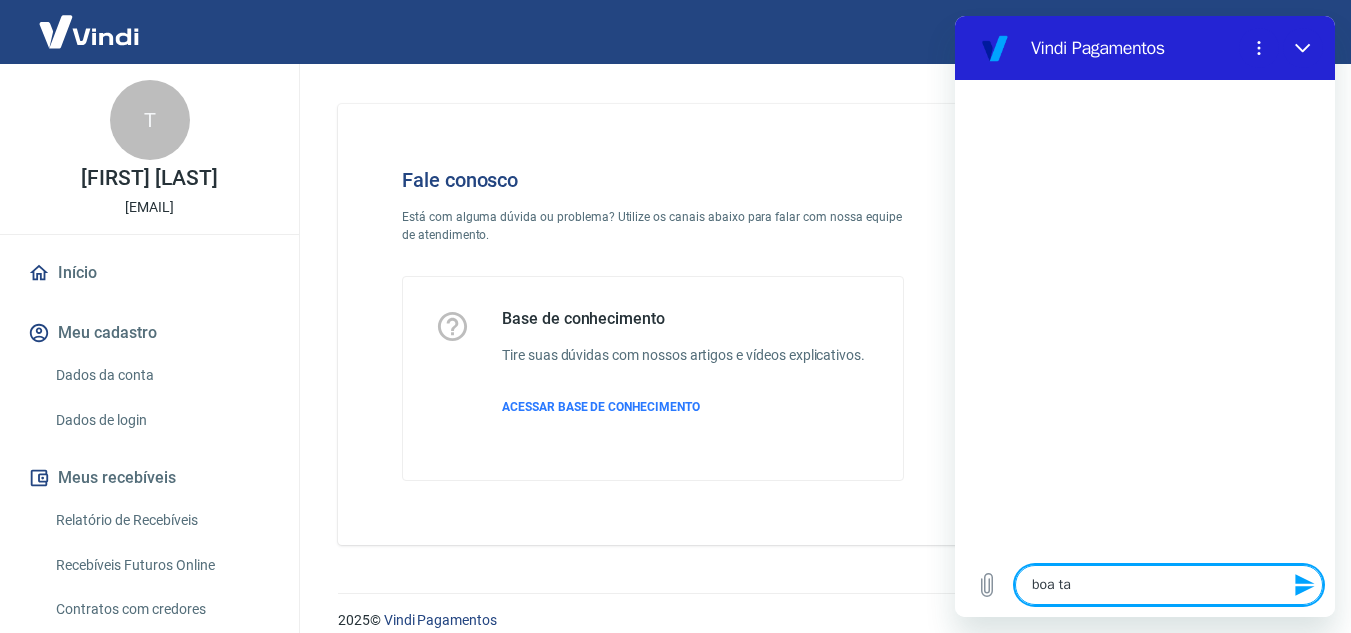 type on "boa tar" 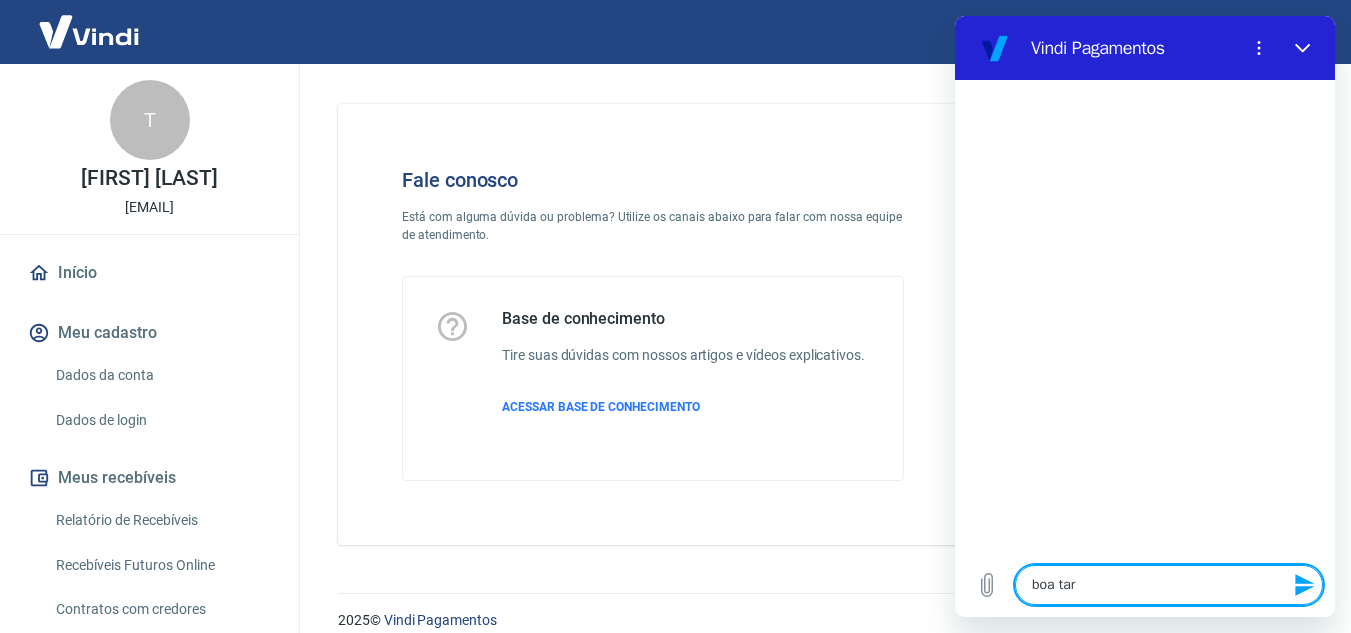 type on "boa tard" 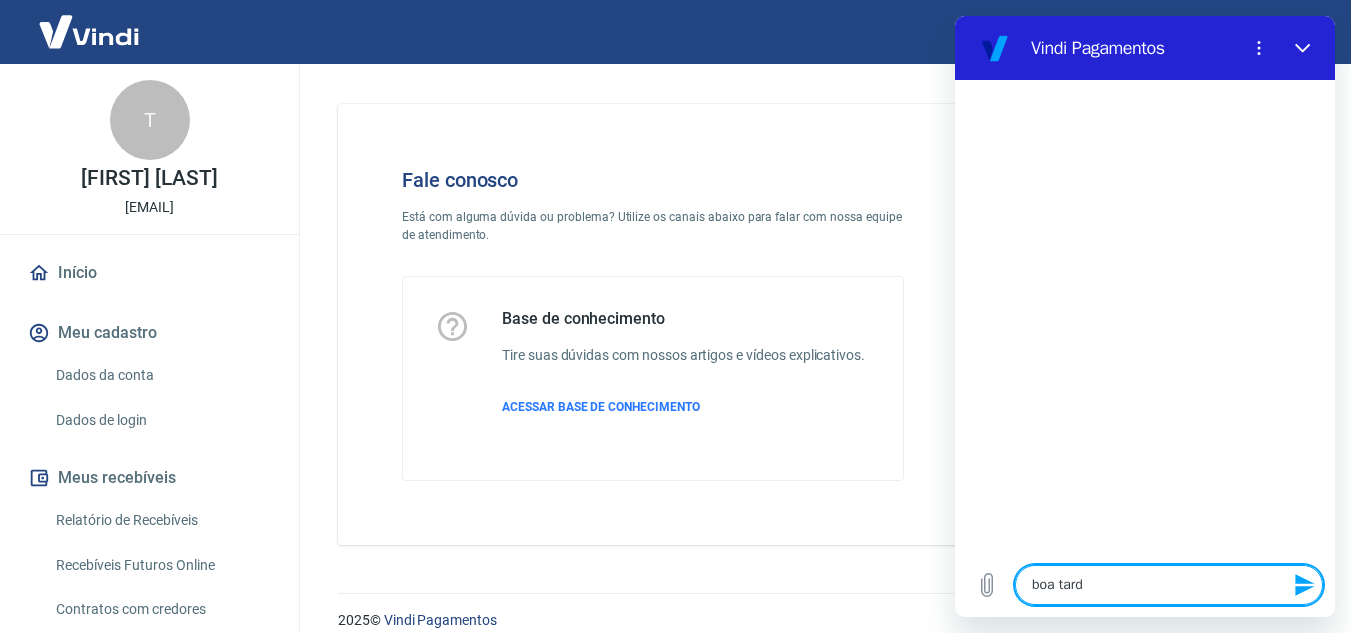 type on "boa tarde" 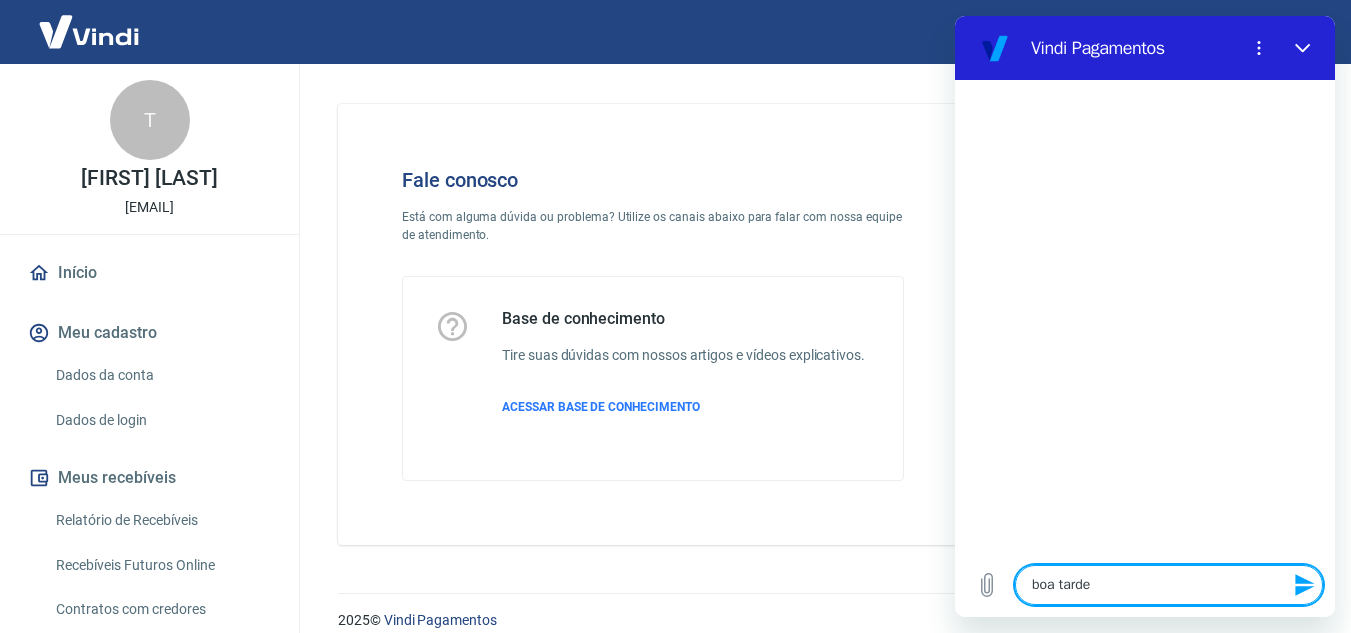 type 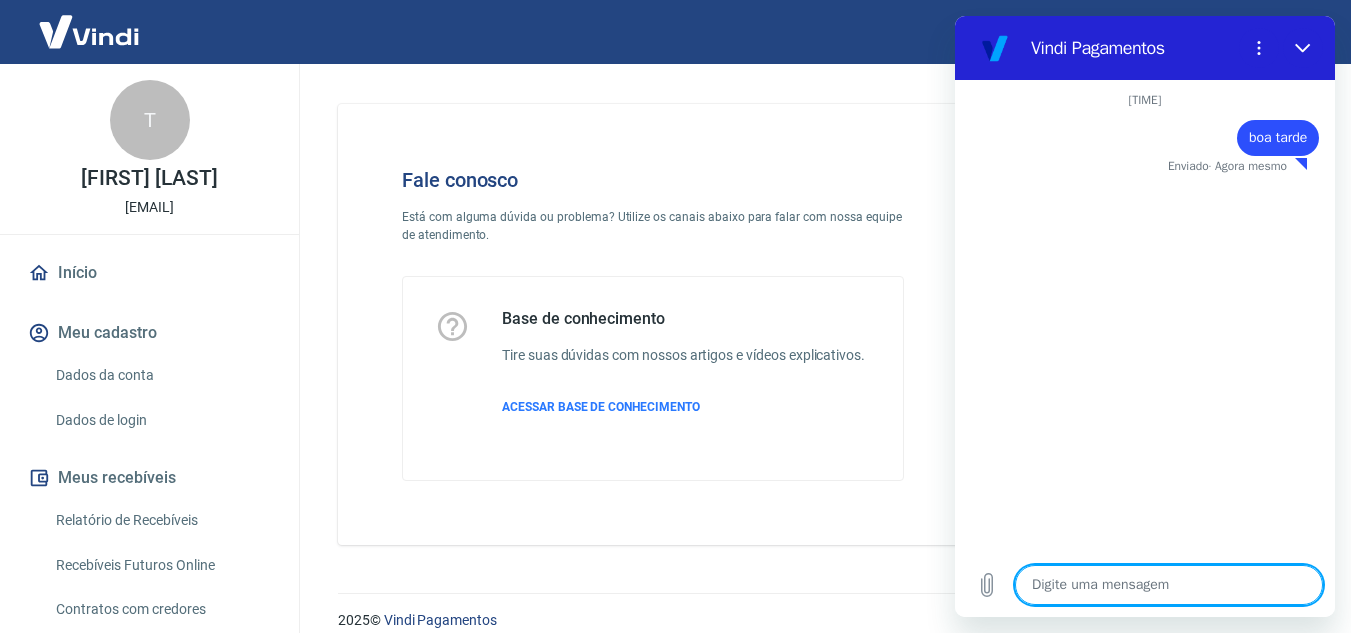 type on "x" 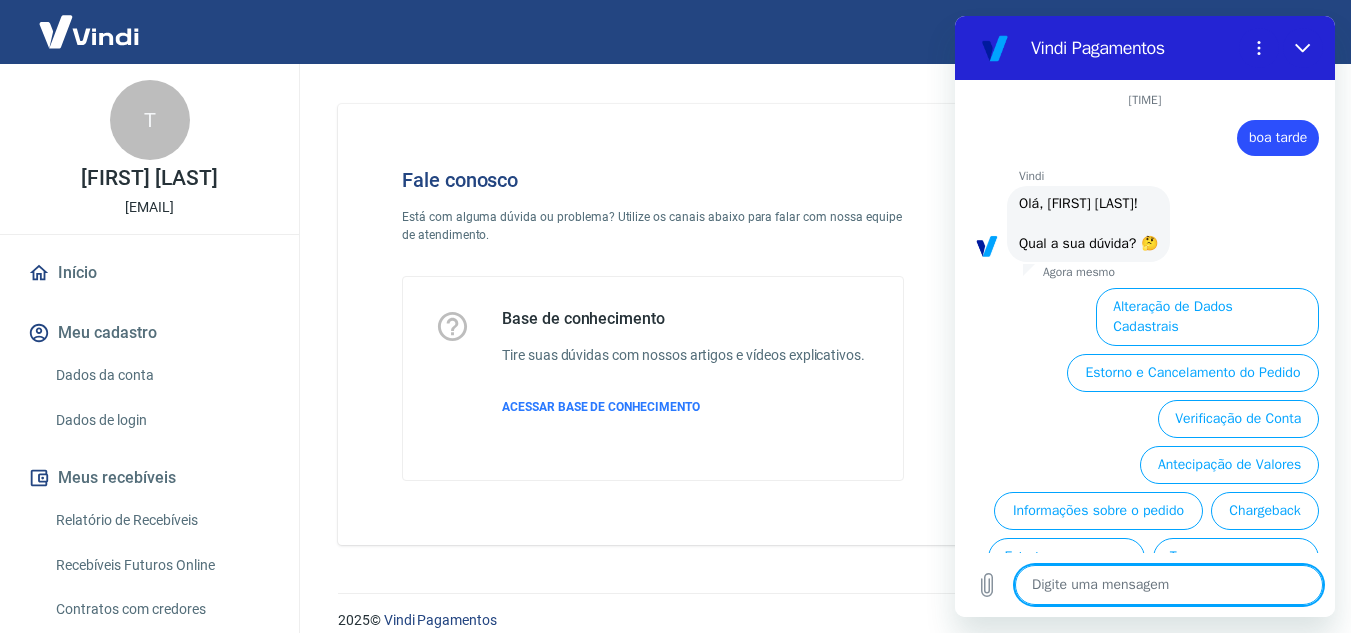 scroll, scrollTop: 100, scrollLeft: 0, axis: vertical 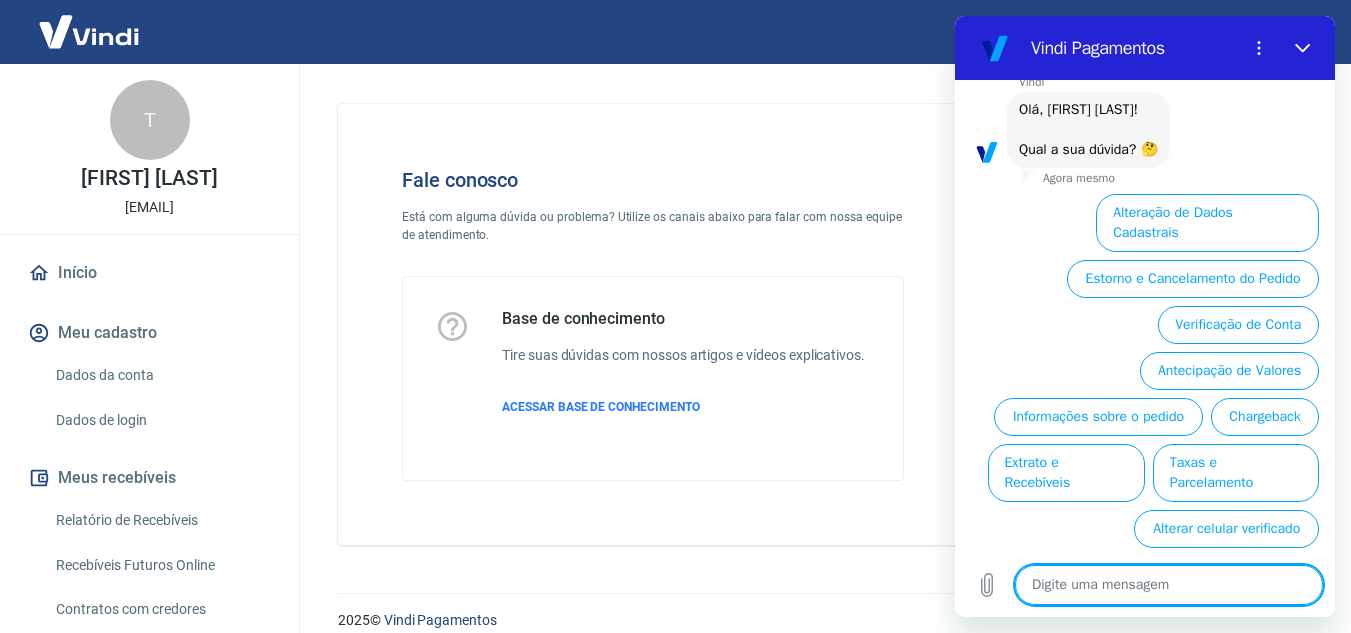 type on "f" 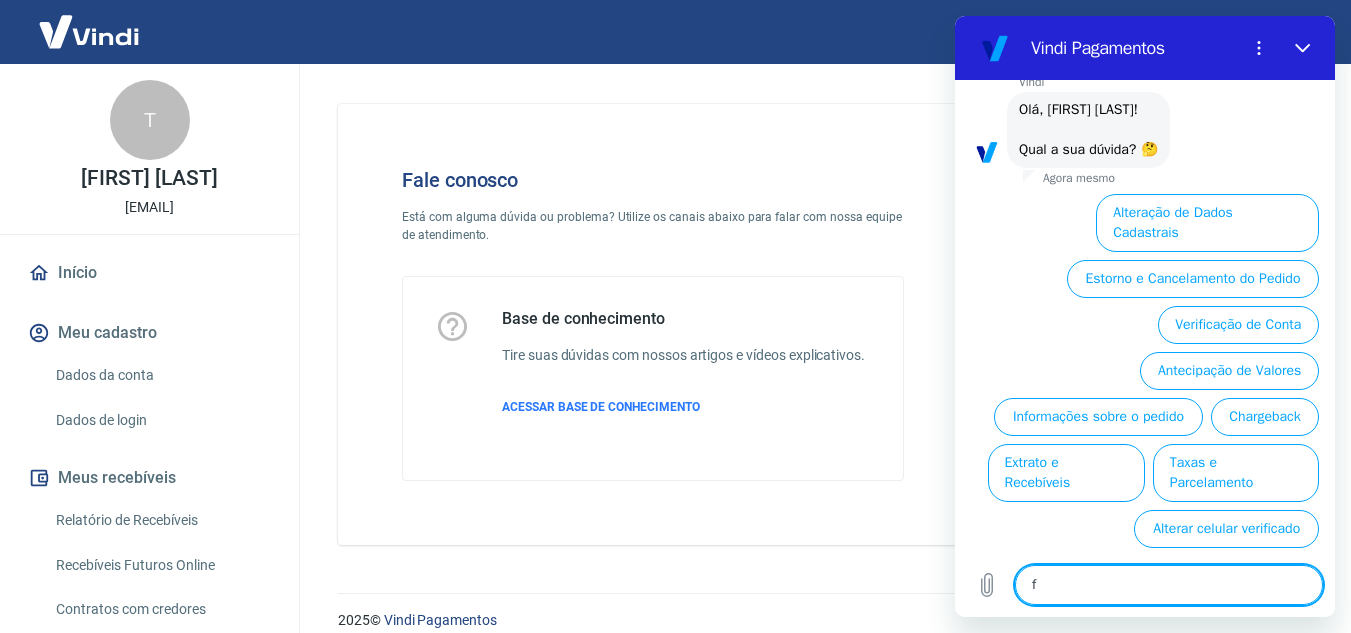 type on "fa" 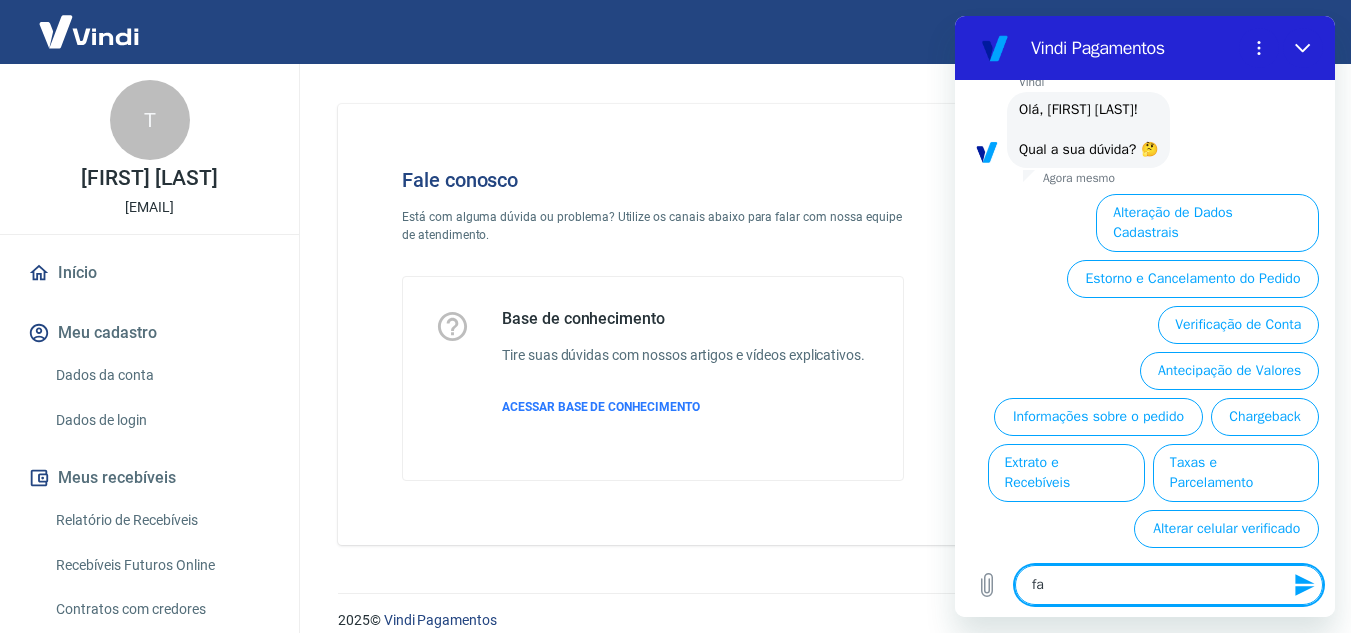 type on "fal" 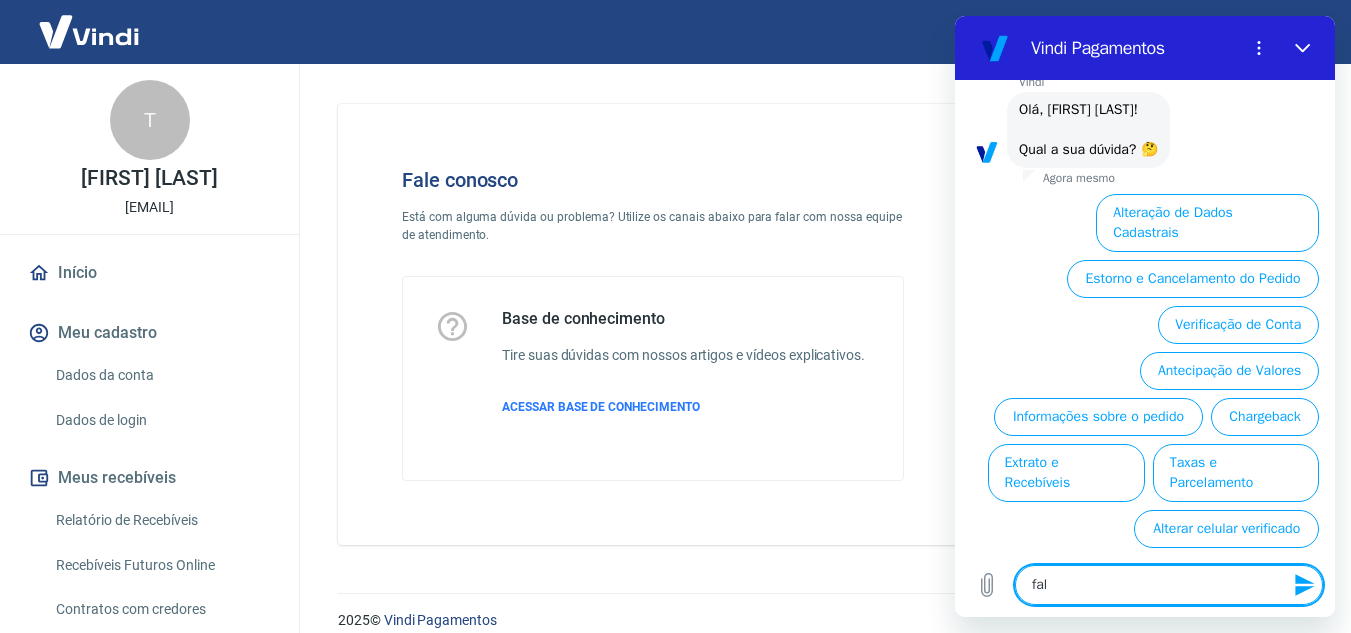 type on "fala" 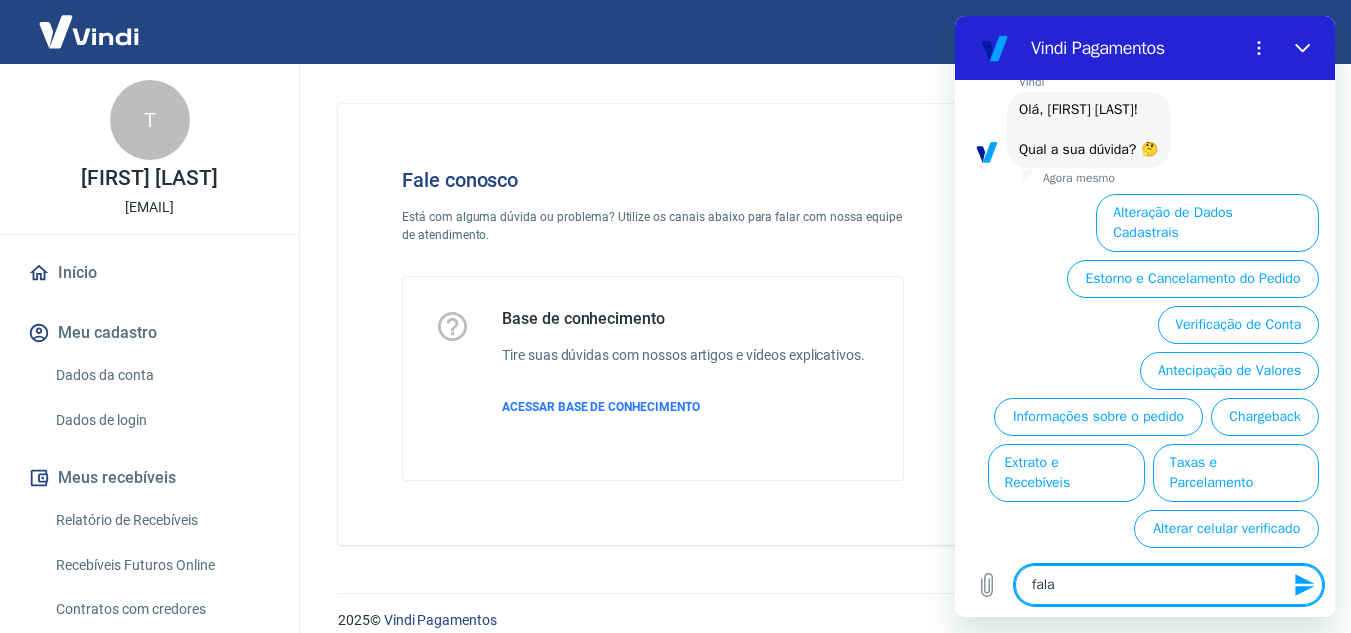 type on "falar" 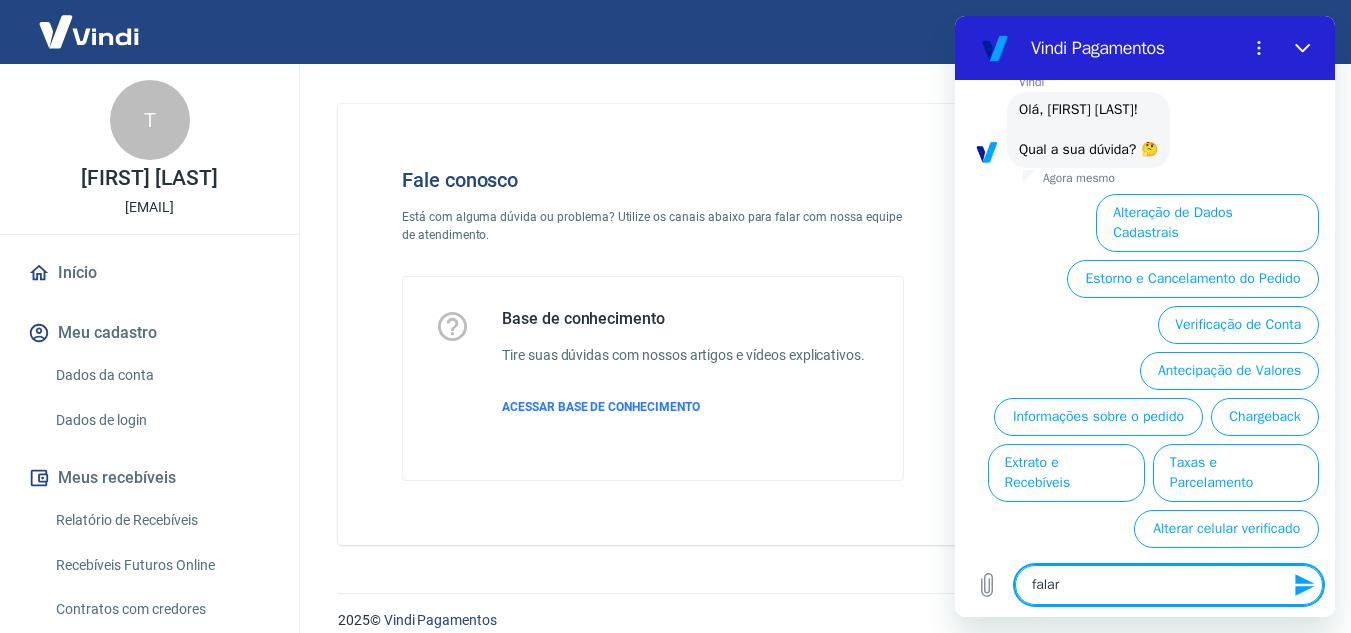 type on "falar" 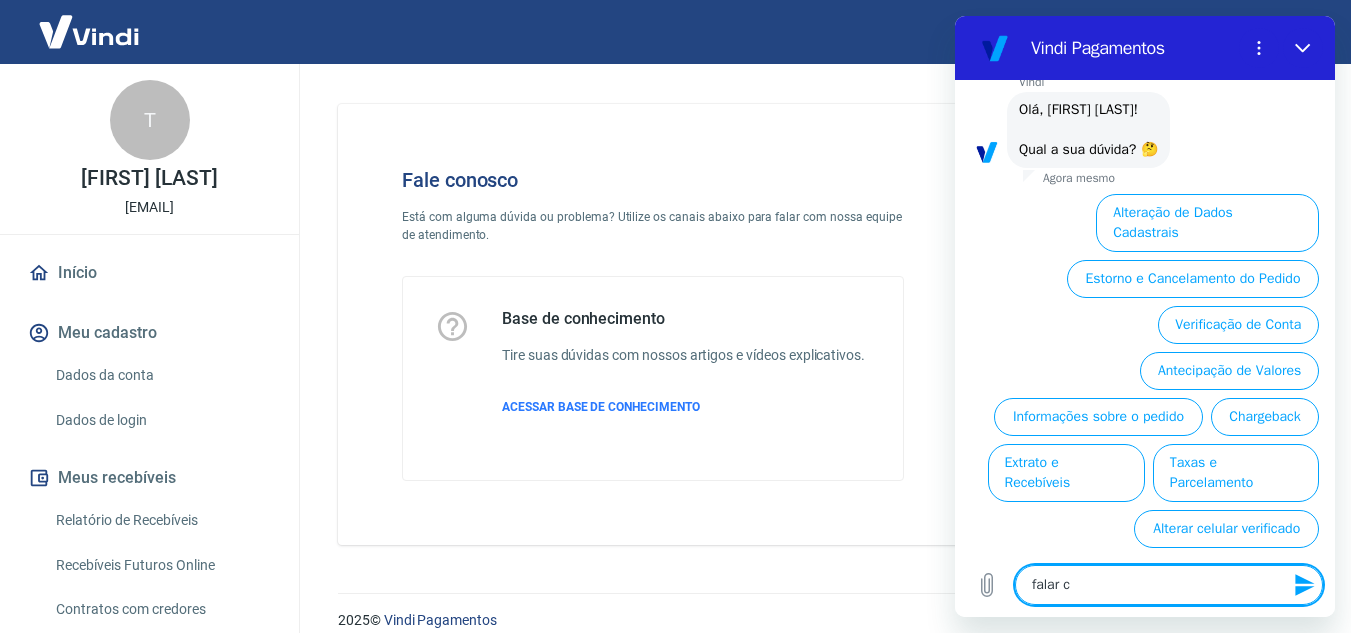 type on "falar co" 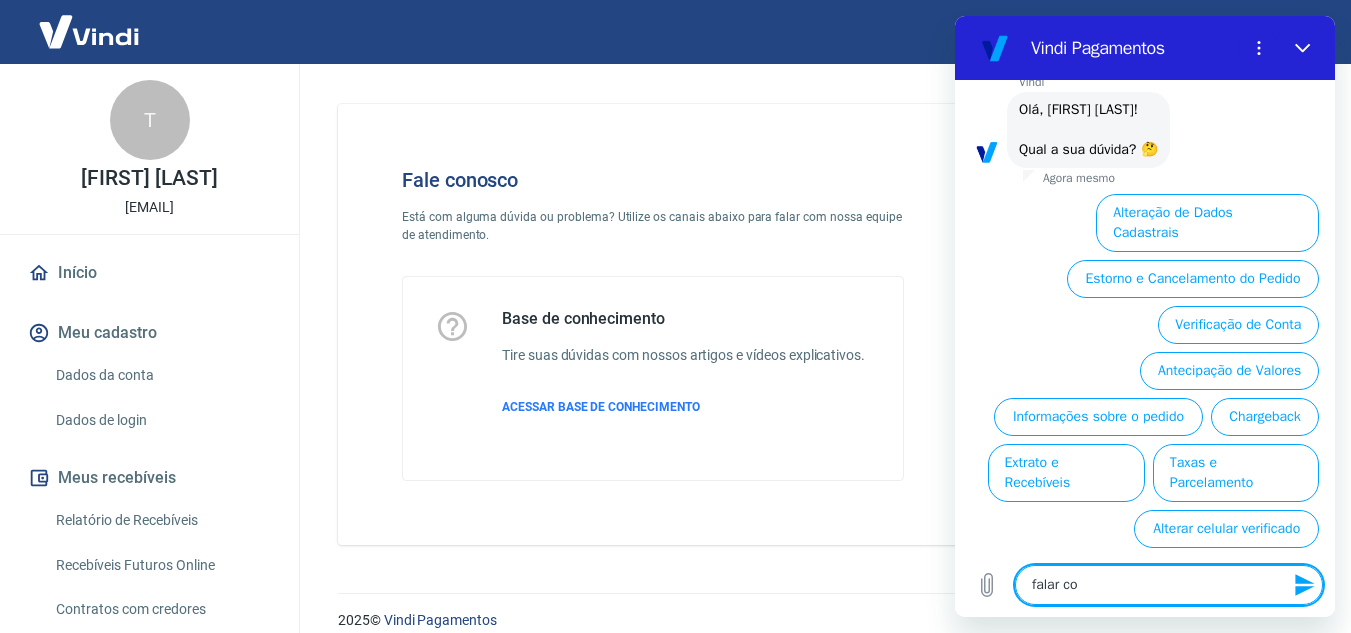 type on "x" 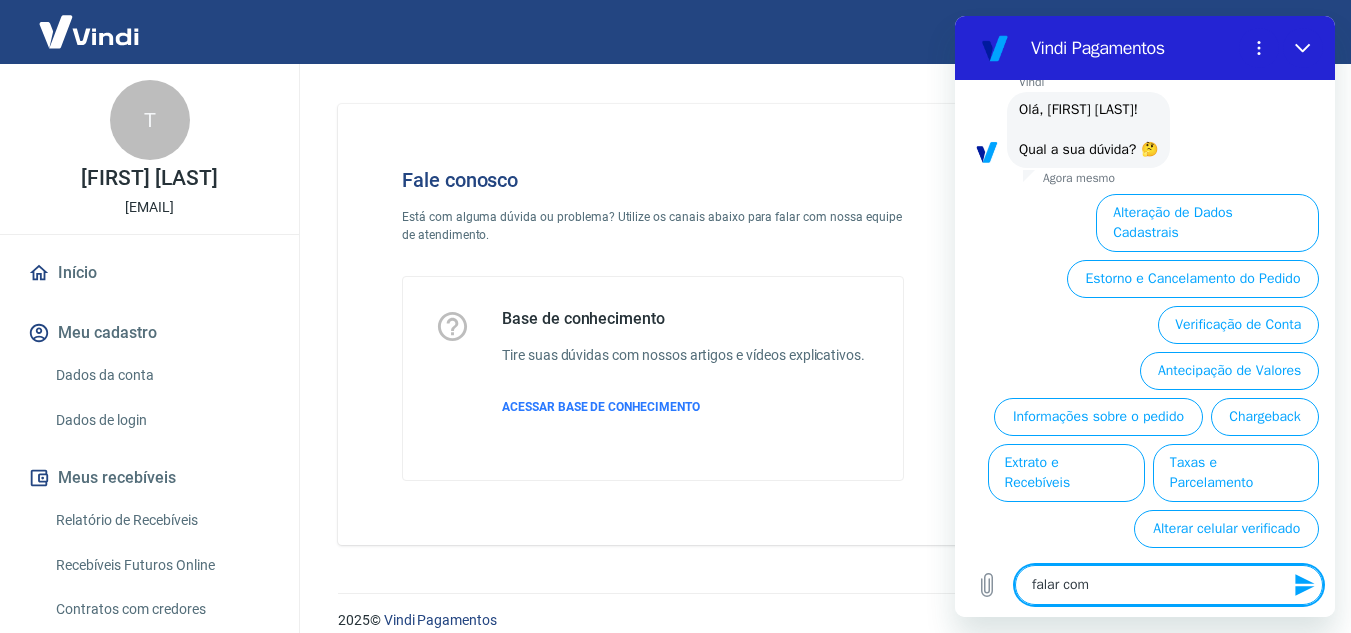 type on "falar com" 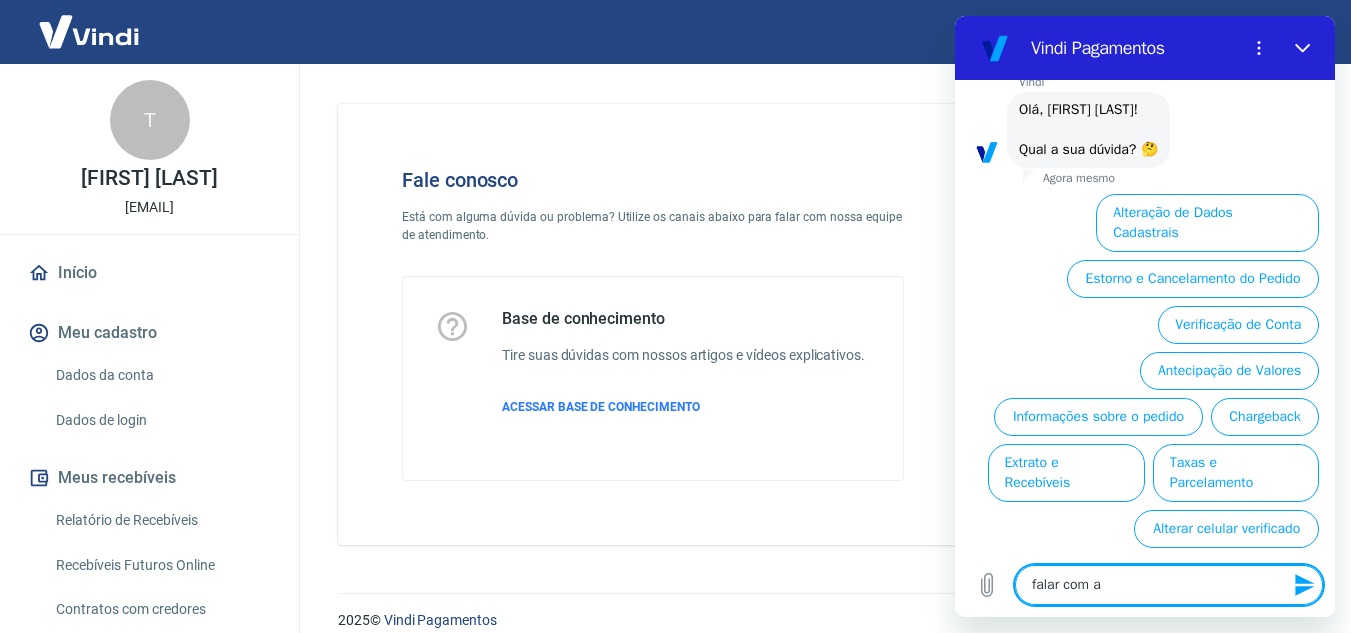 type on "falar com at" 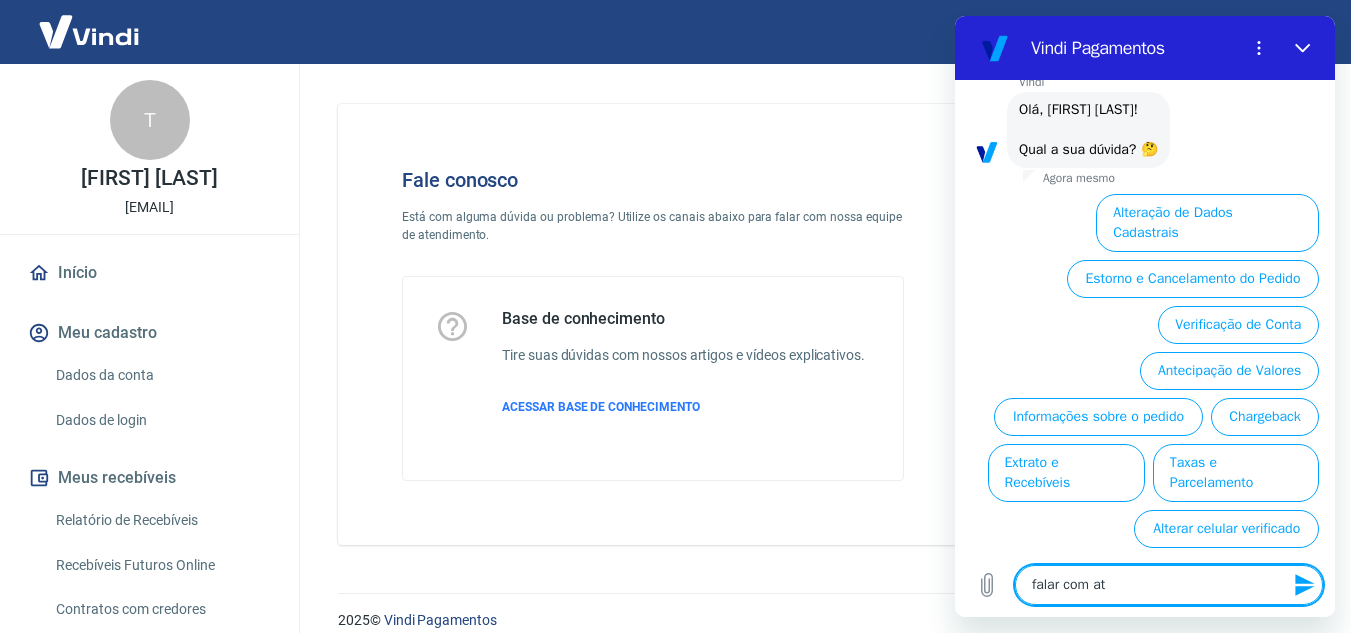 type on "falar com ate" 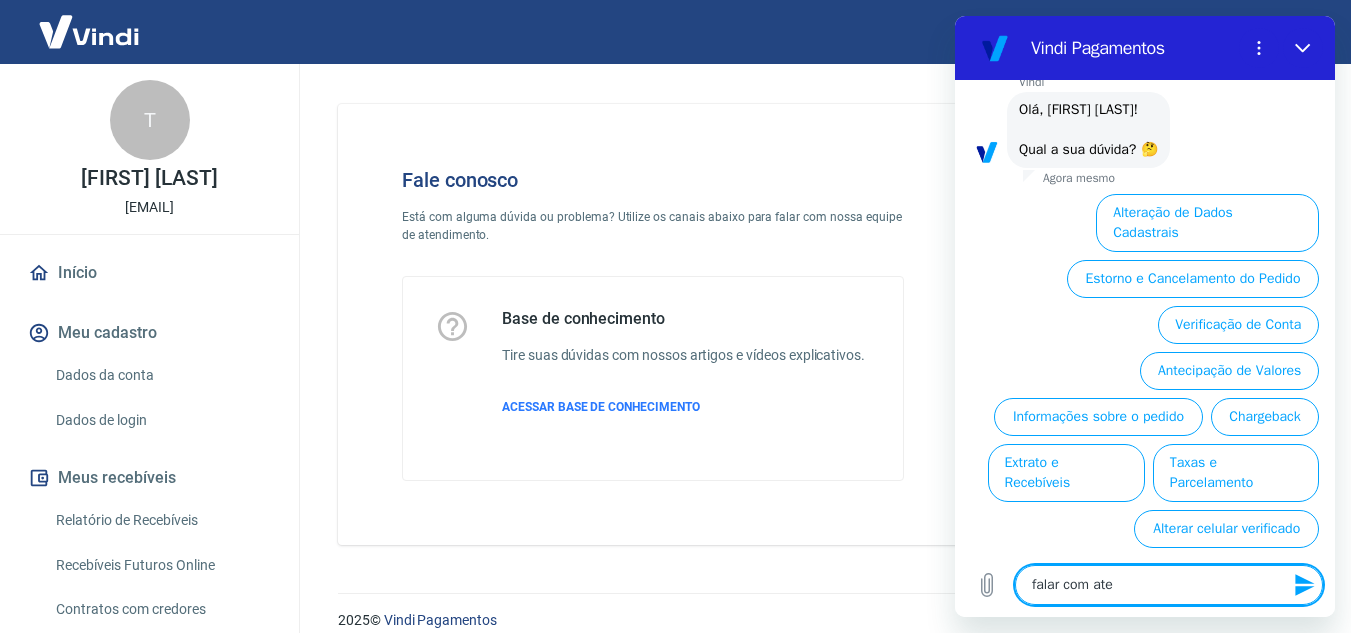 type on "falar com aten" 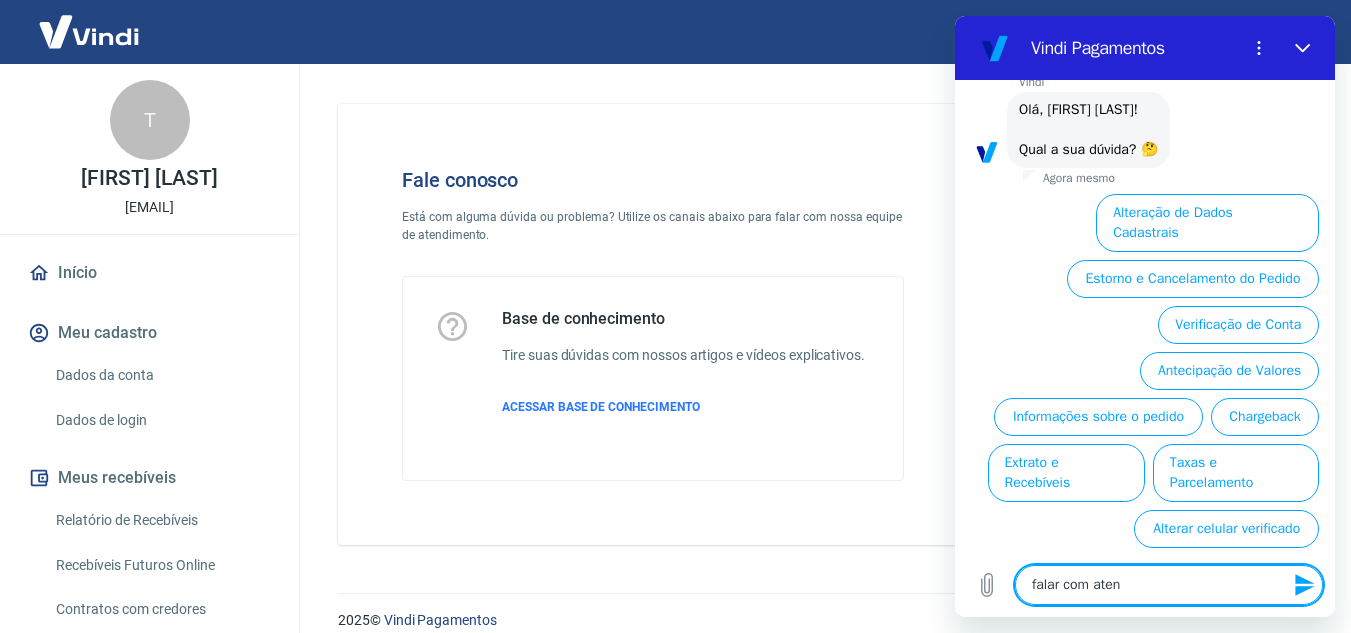 type on "falar com atend" 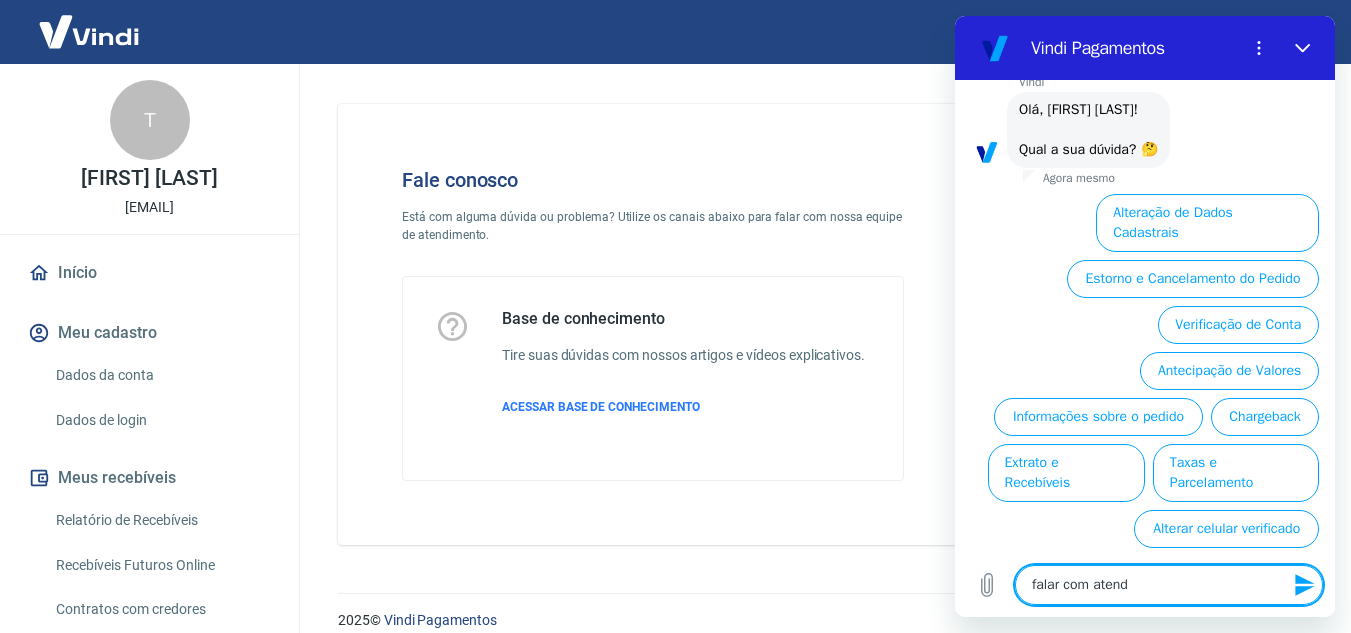 type on "falar com atende" 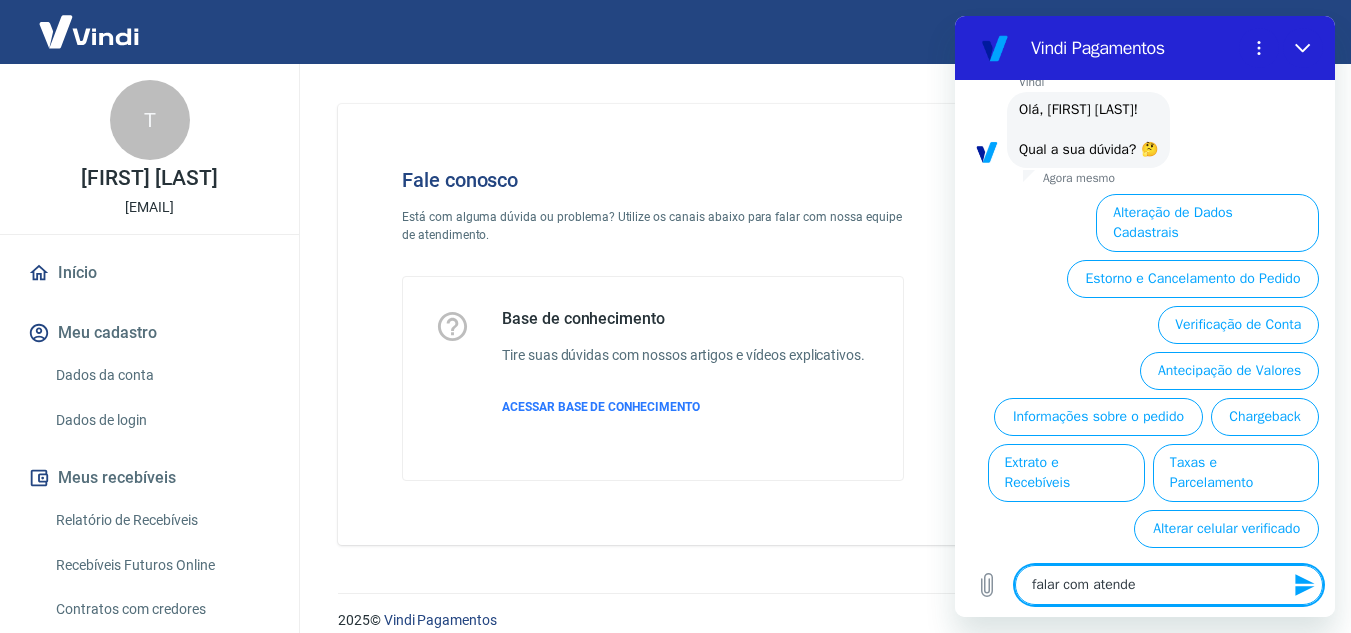type on "falar com atenden" 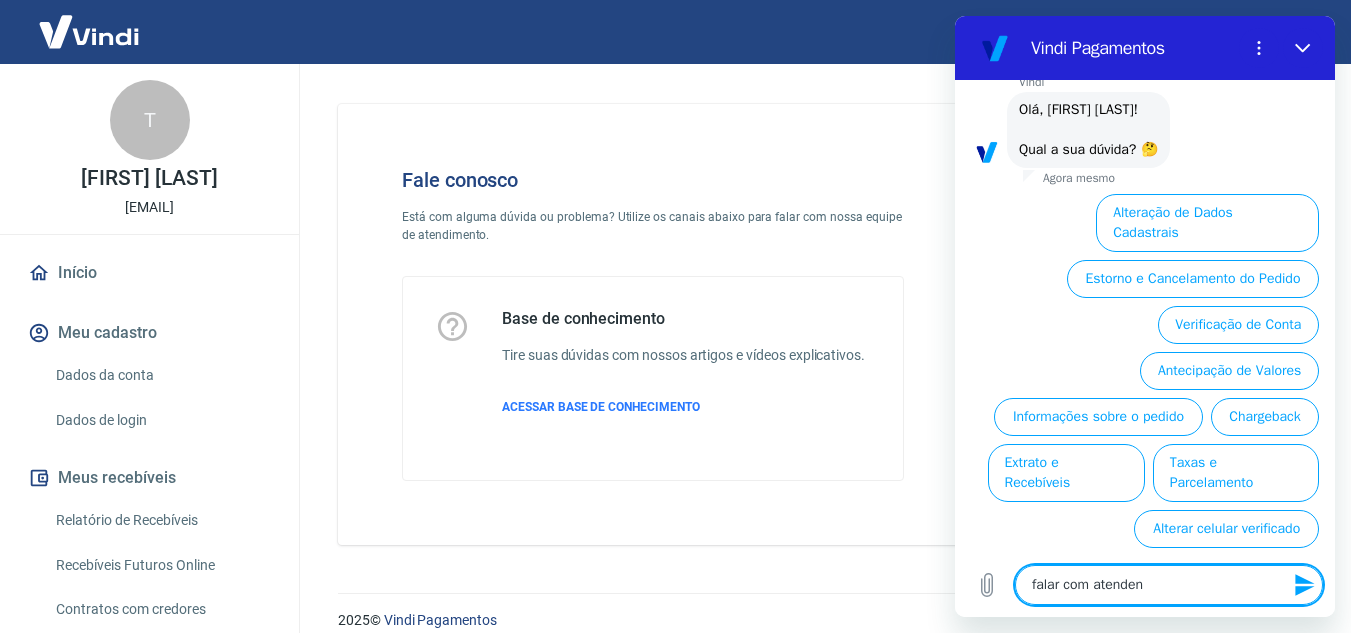 type on "falar com atendent" 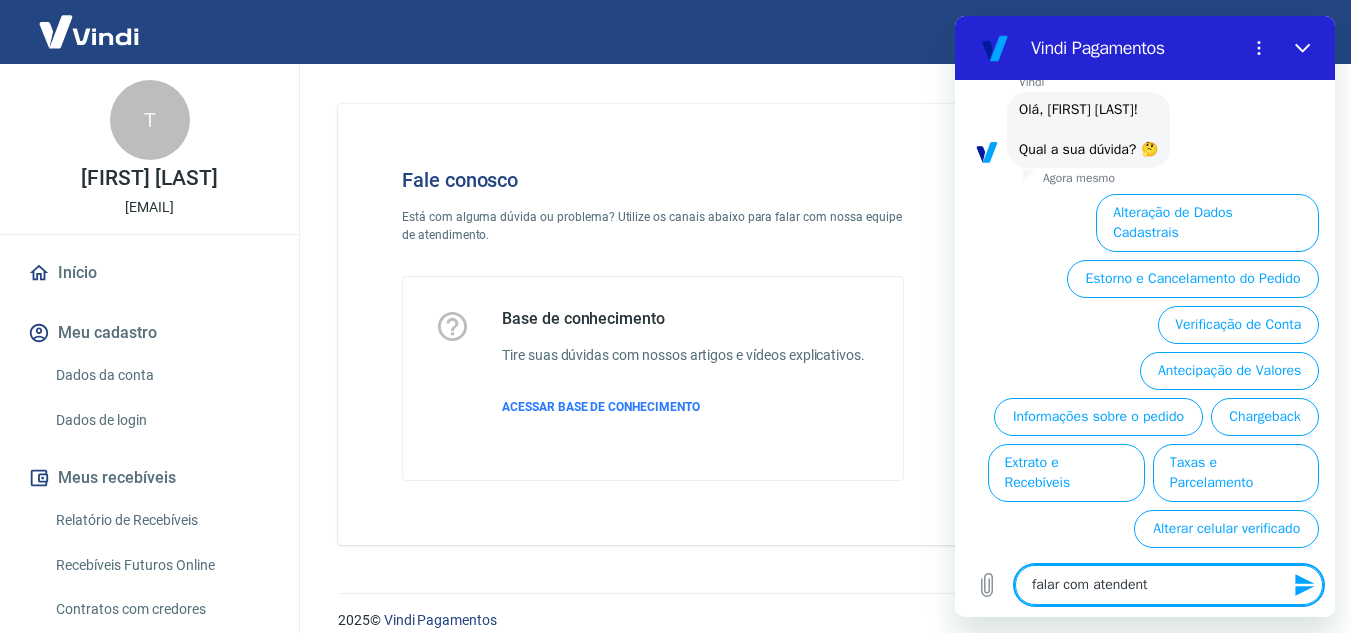type on "falar com atendente" 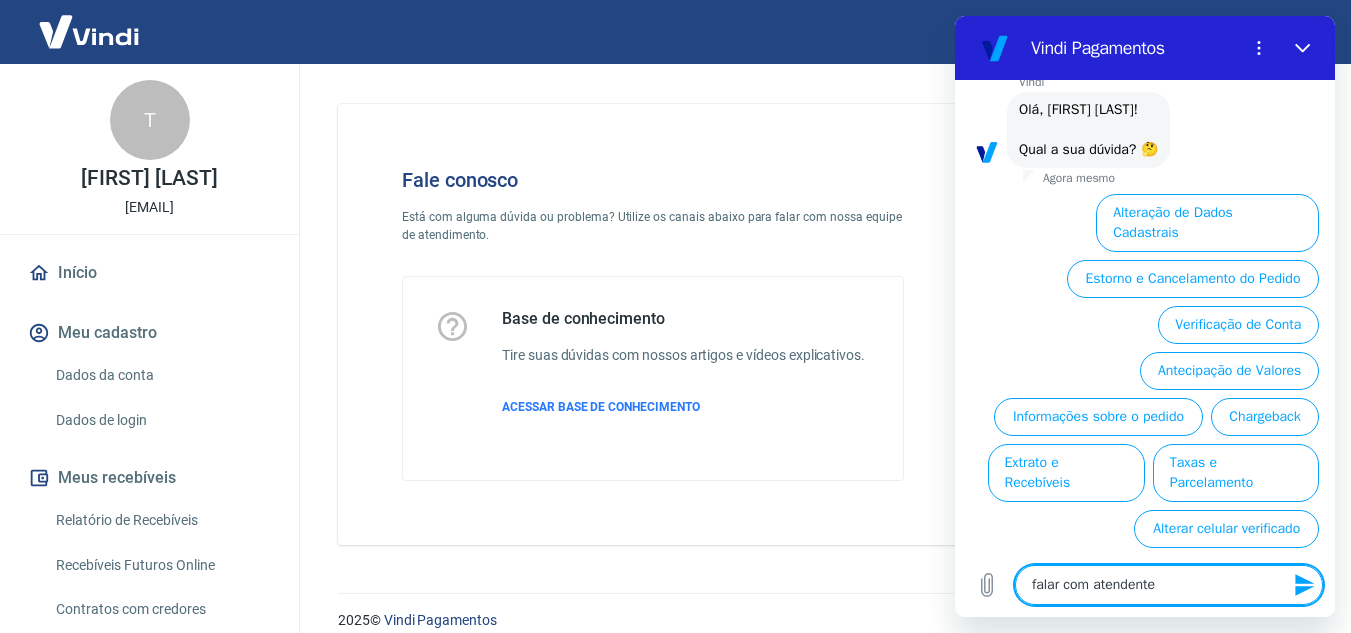 type 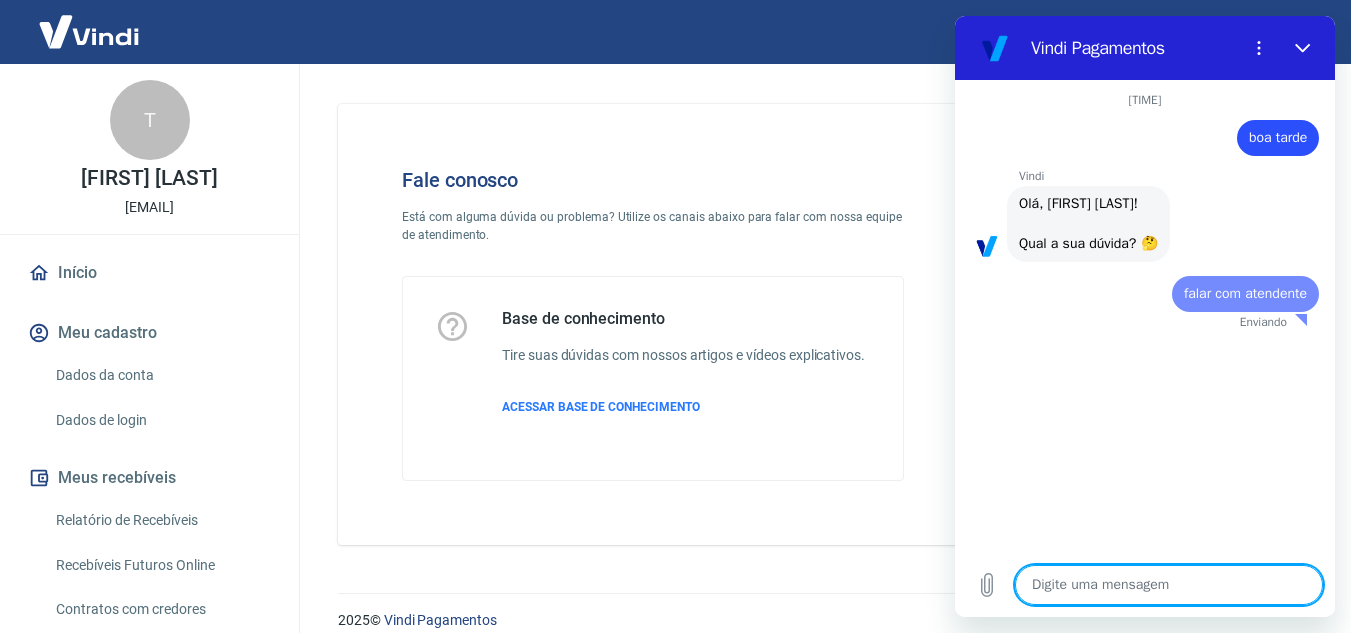 scroll, scrollTop: 0, scrollLeft: 0, axis: both 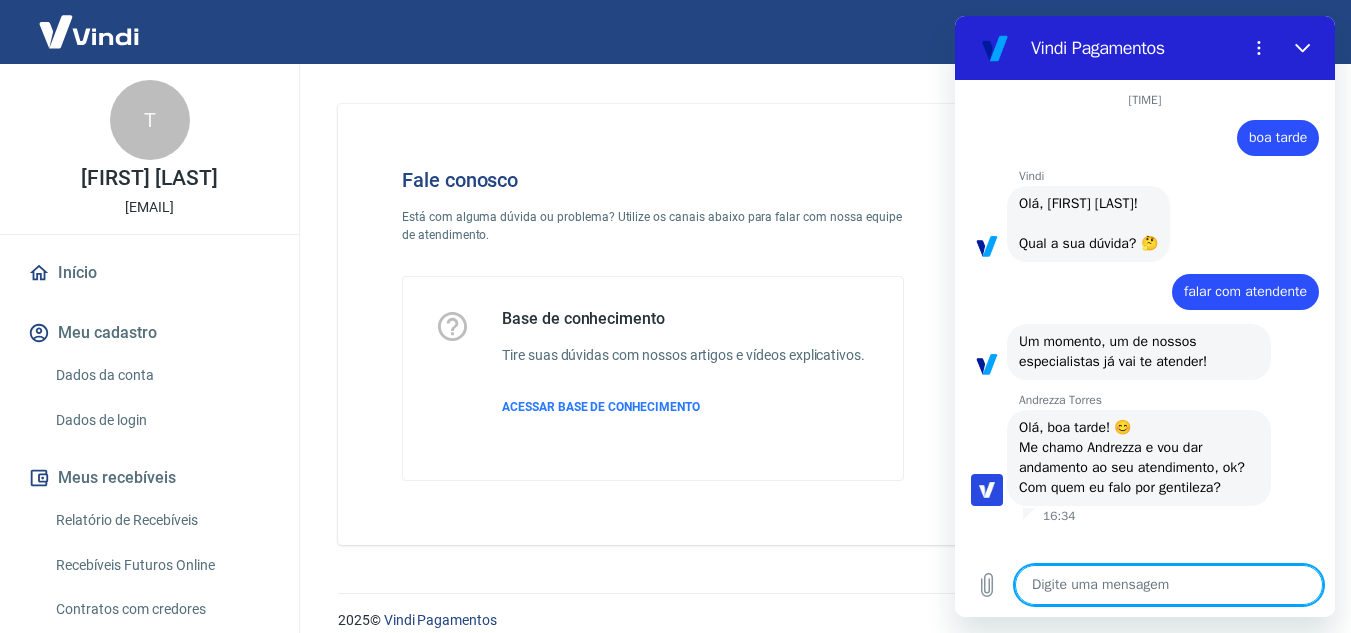 type on "x" 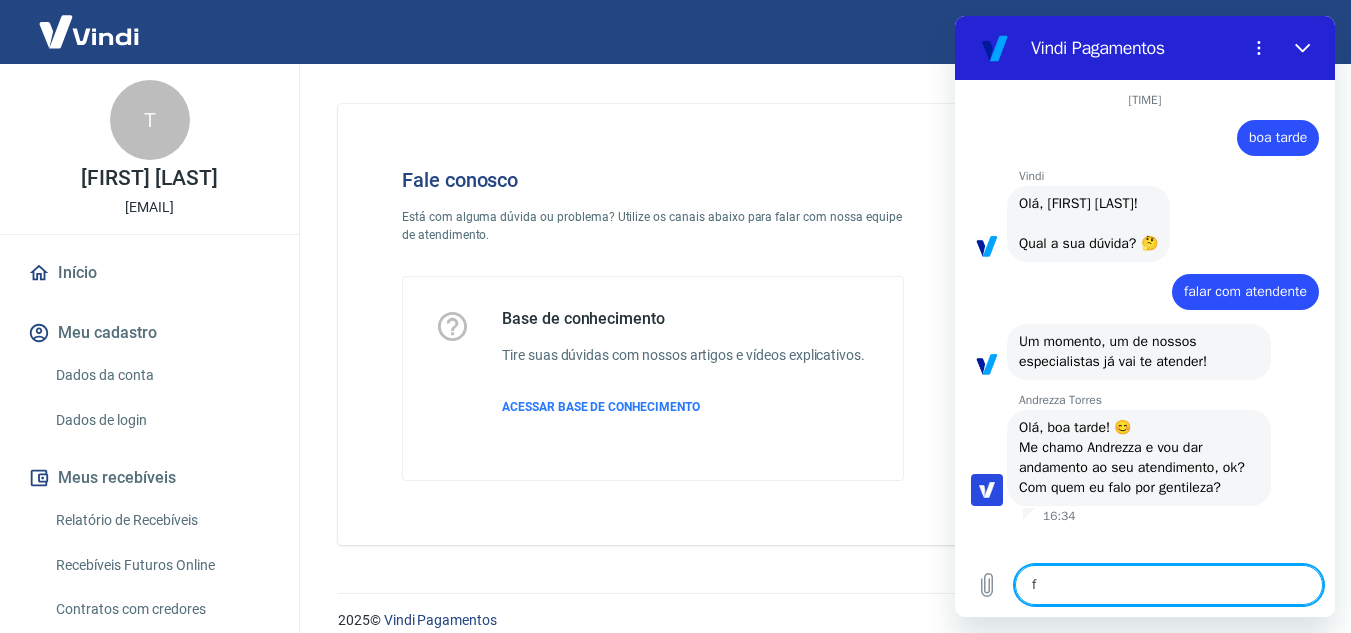 type on "fe" 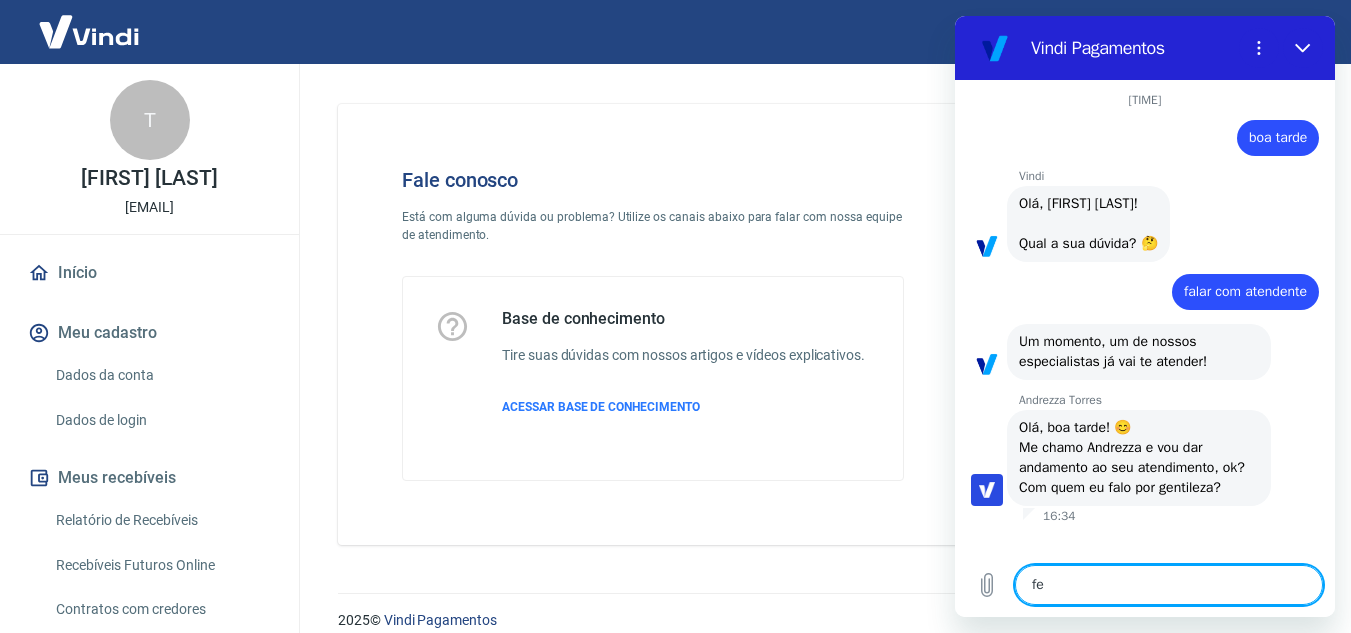 type on "fer" 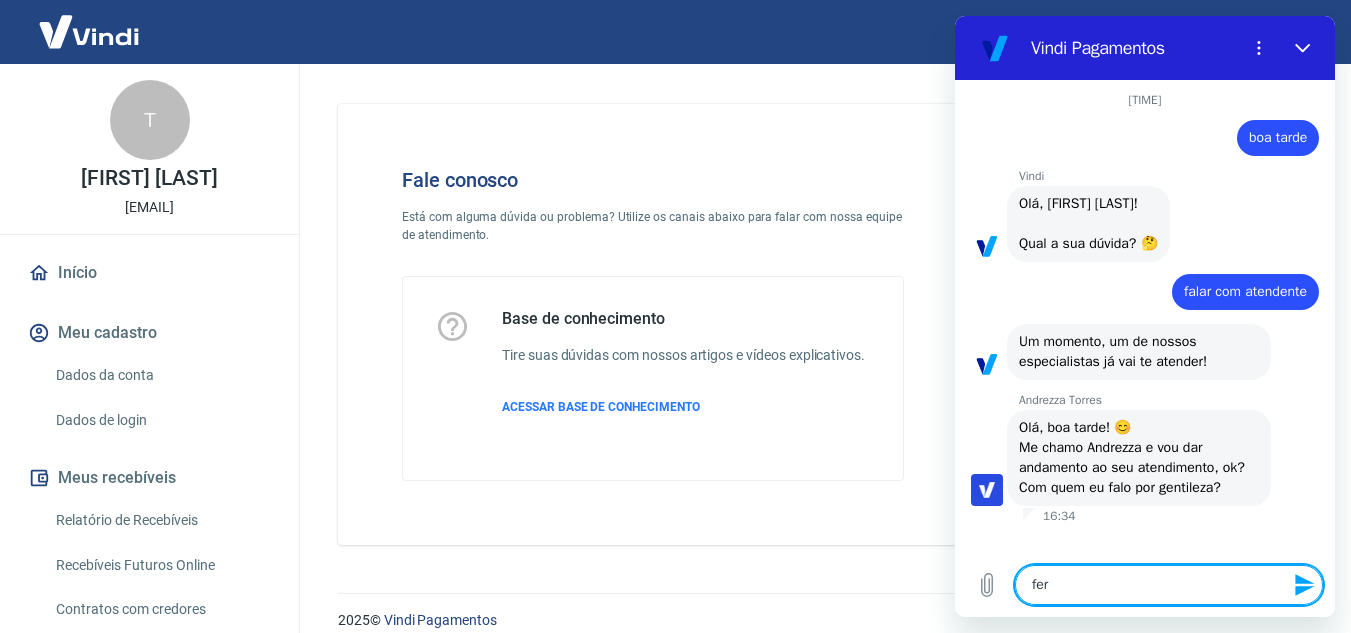 type on "[FIRST]" 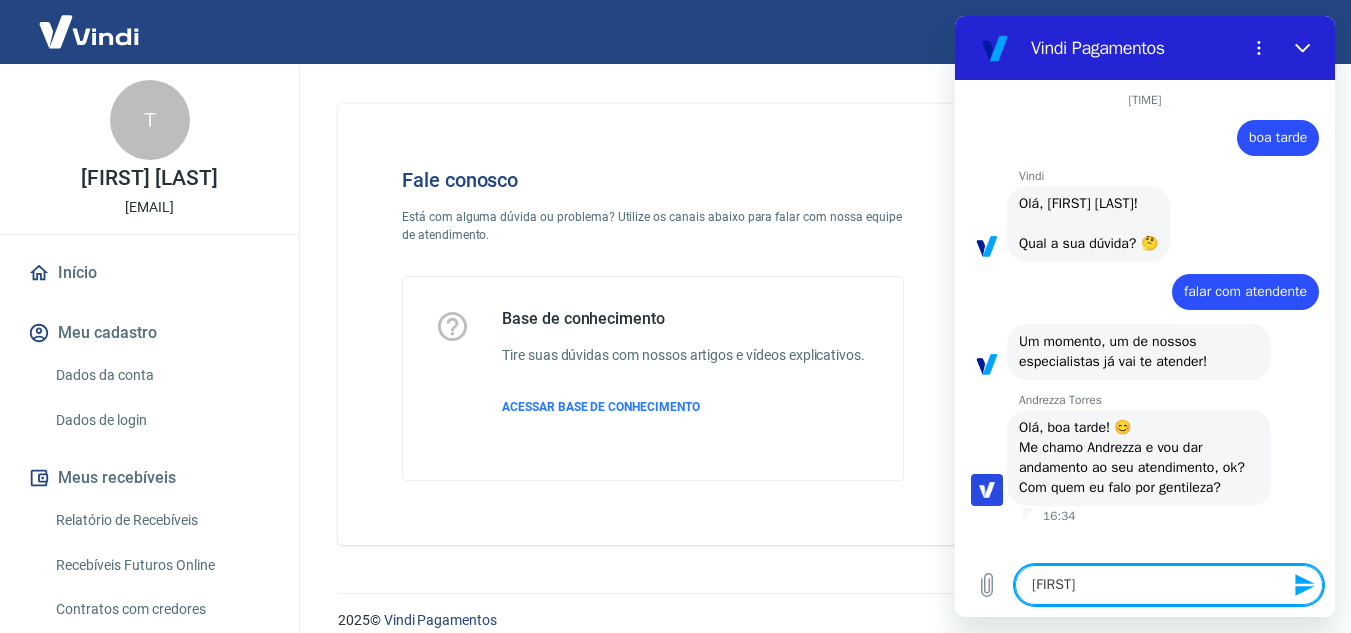 type on "[FIRST]" 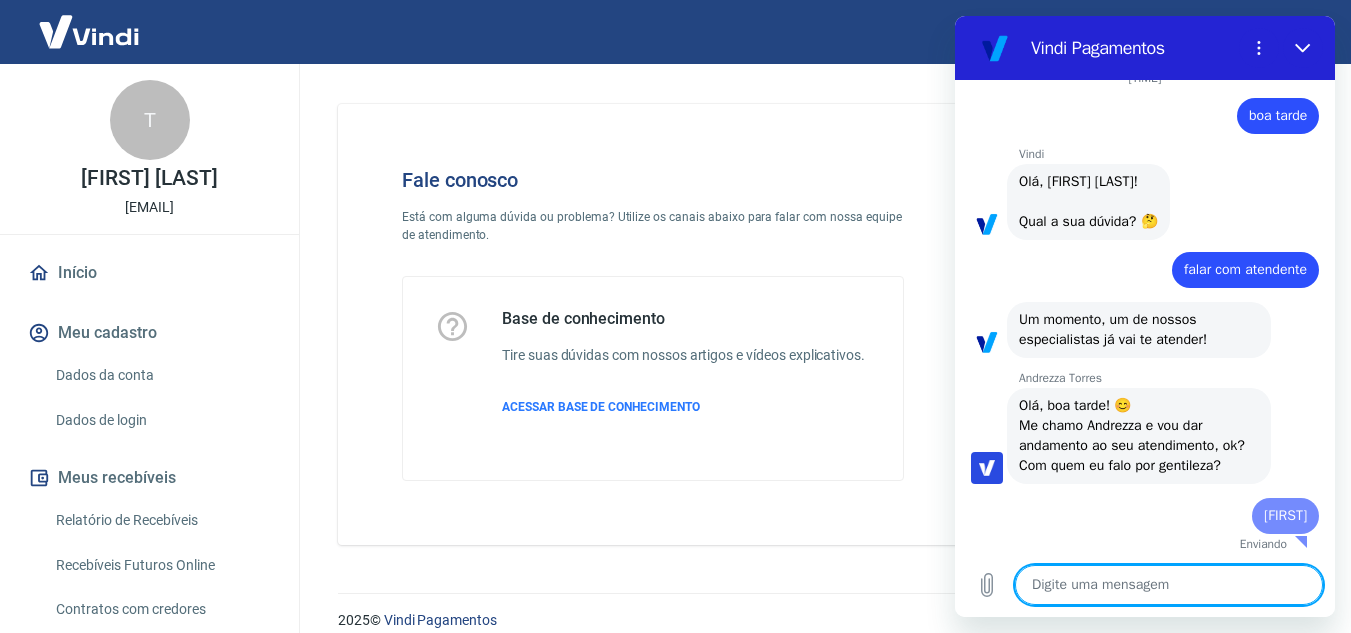type on "a" 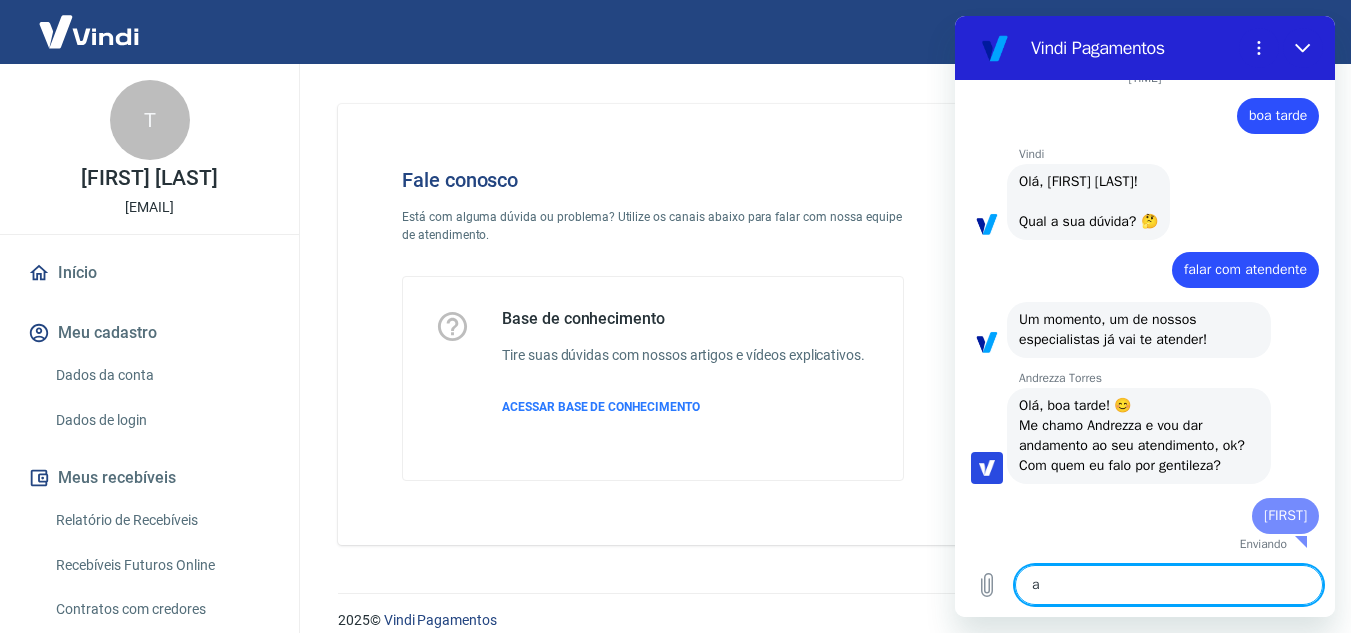 type on "x" 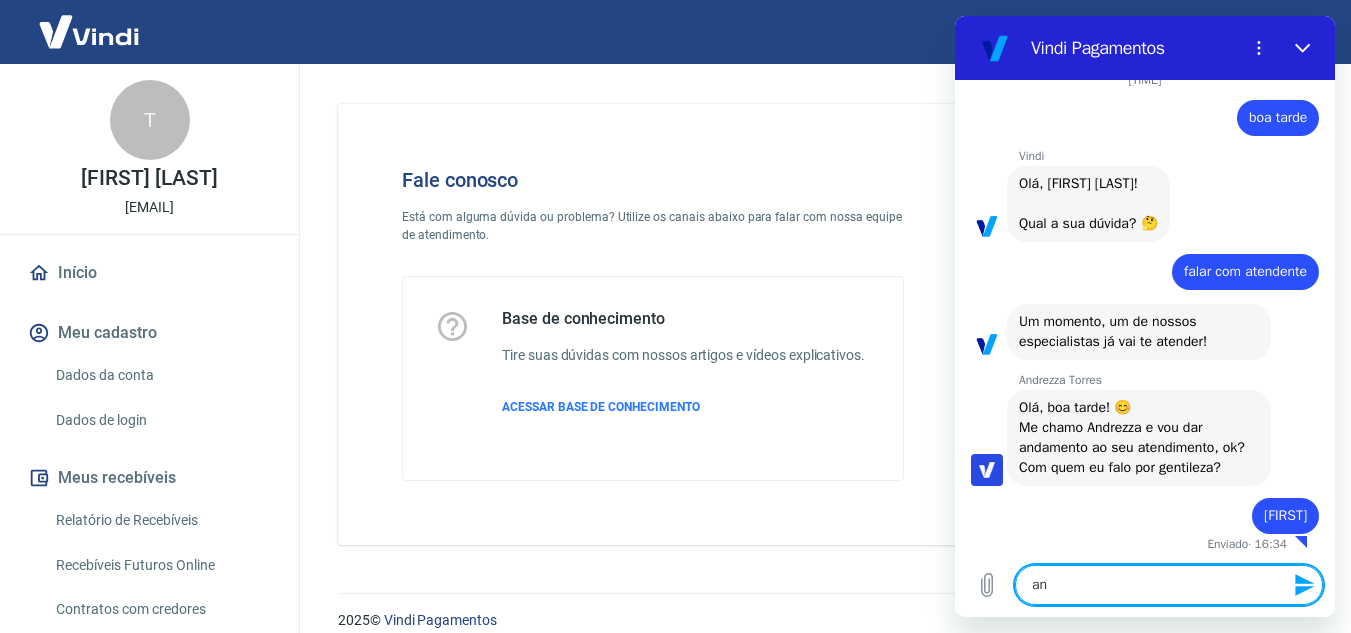 type on "and" 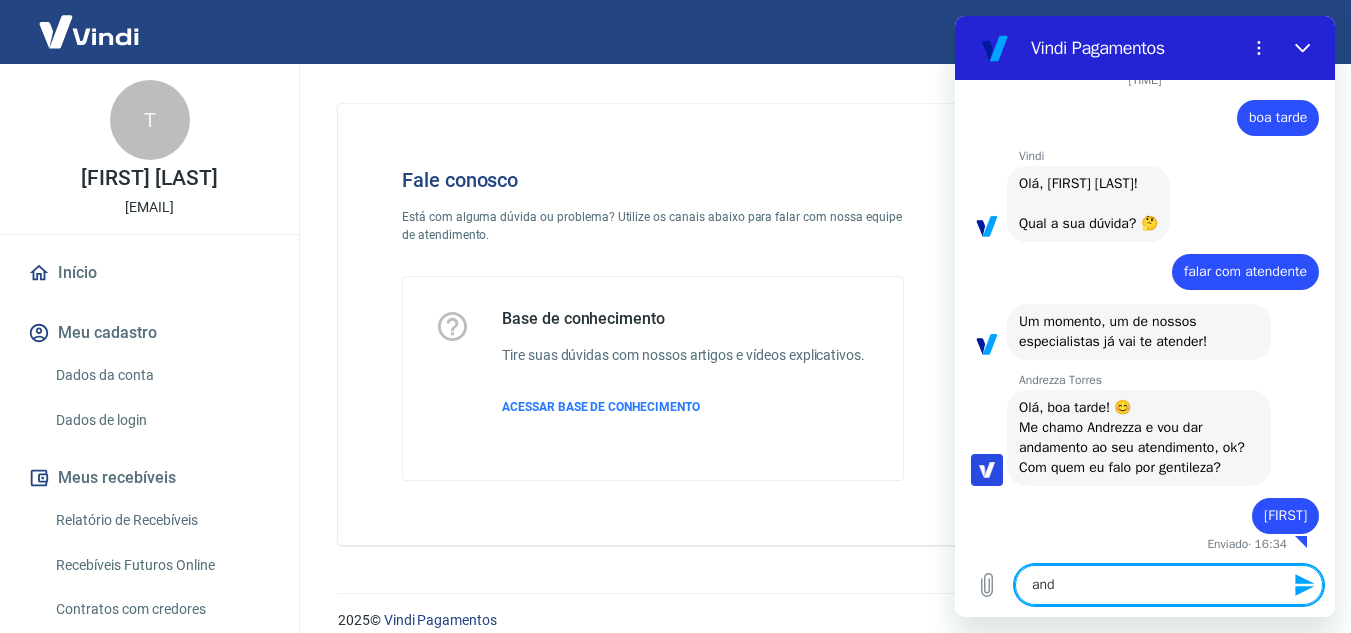 type on "andr" 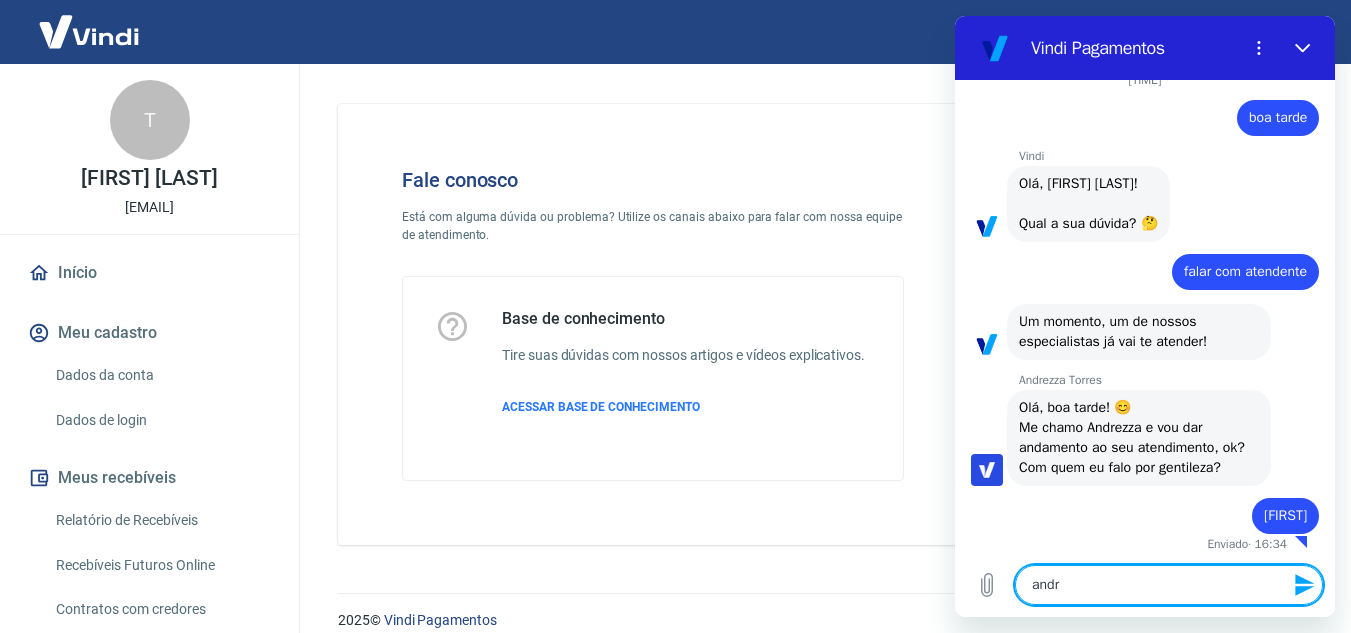 type on "[FIRST]" 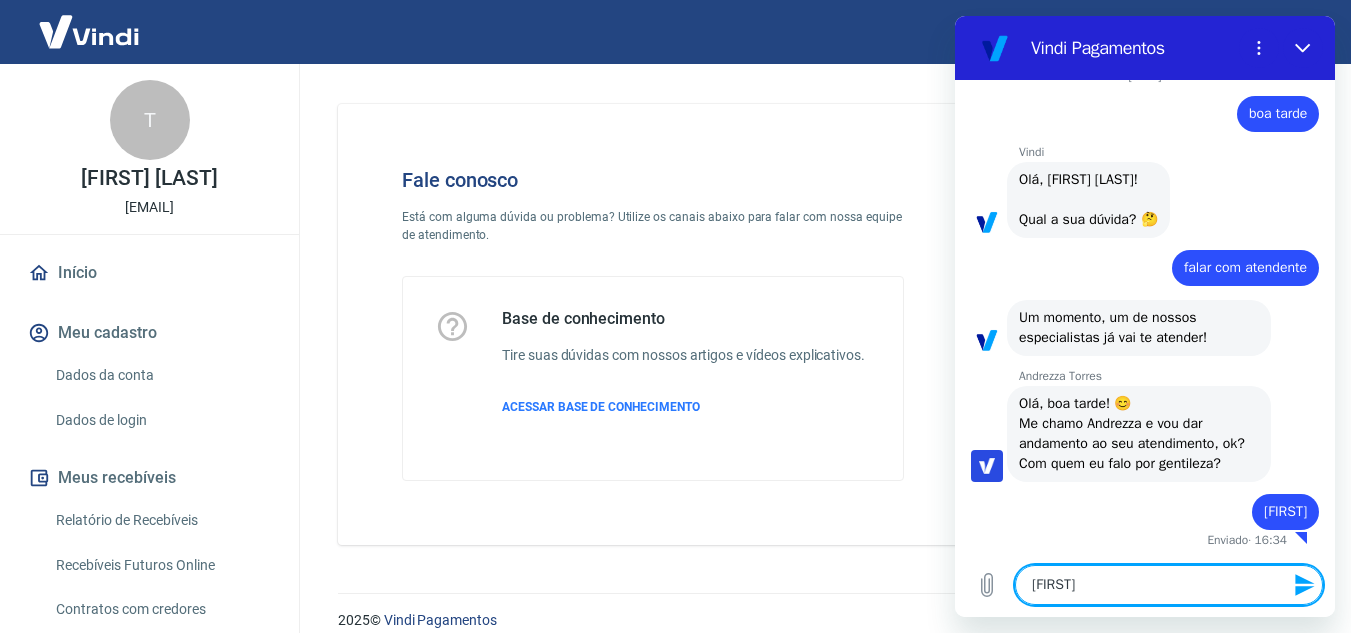 type on "[FIRST]" 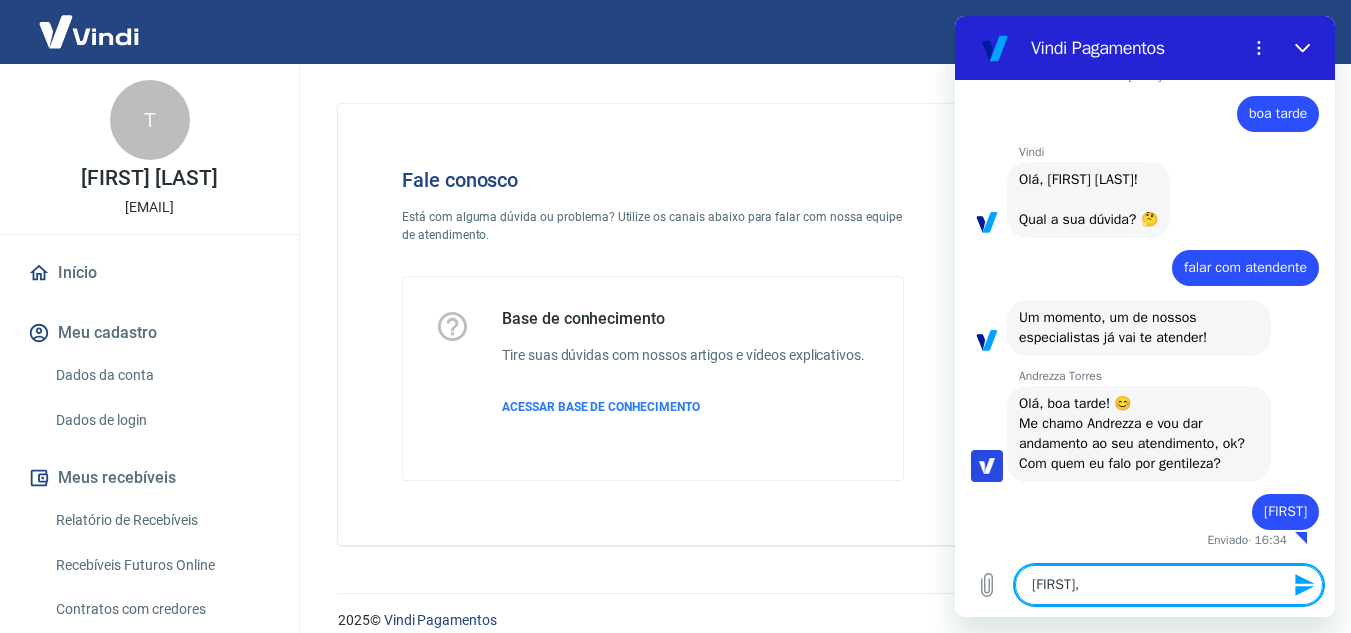 type on "[FIRST]," 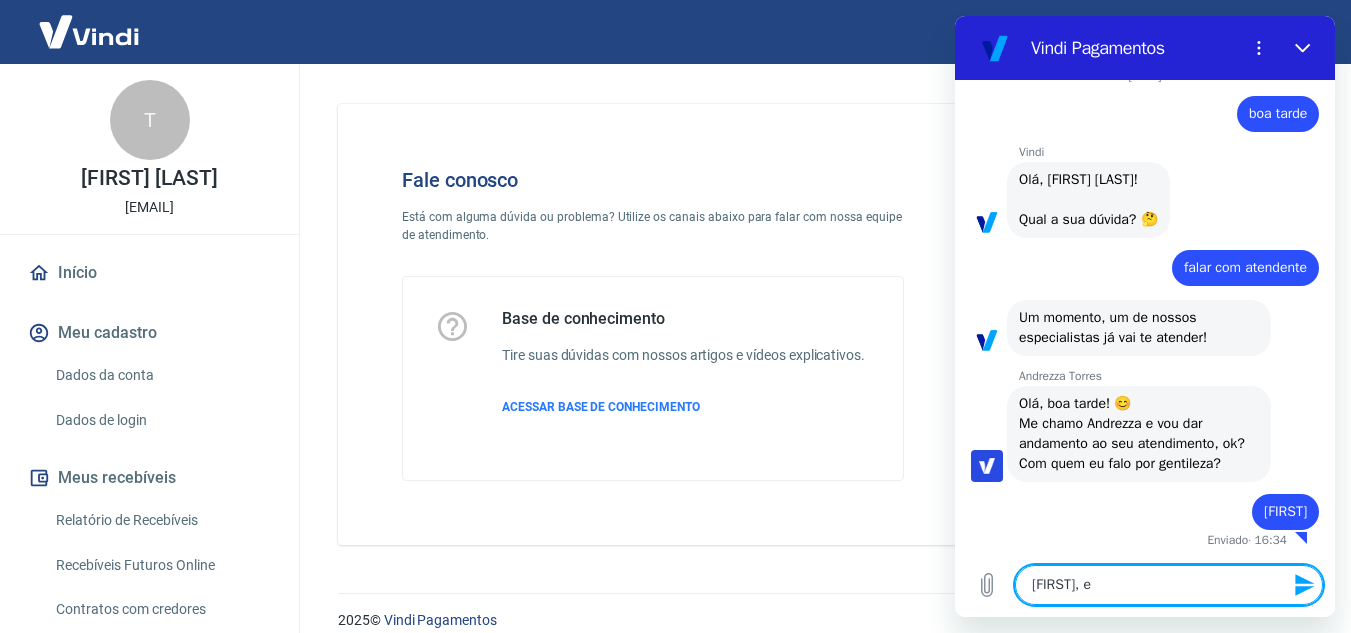 type on "[FIRST], es" 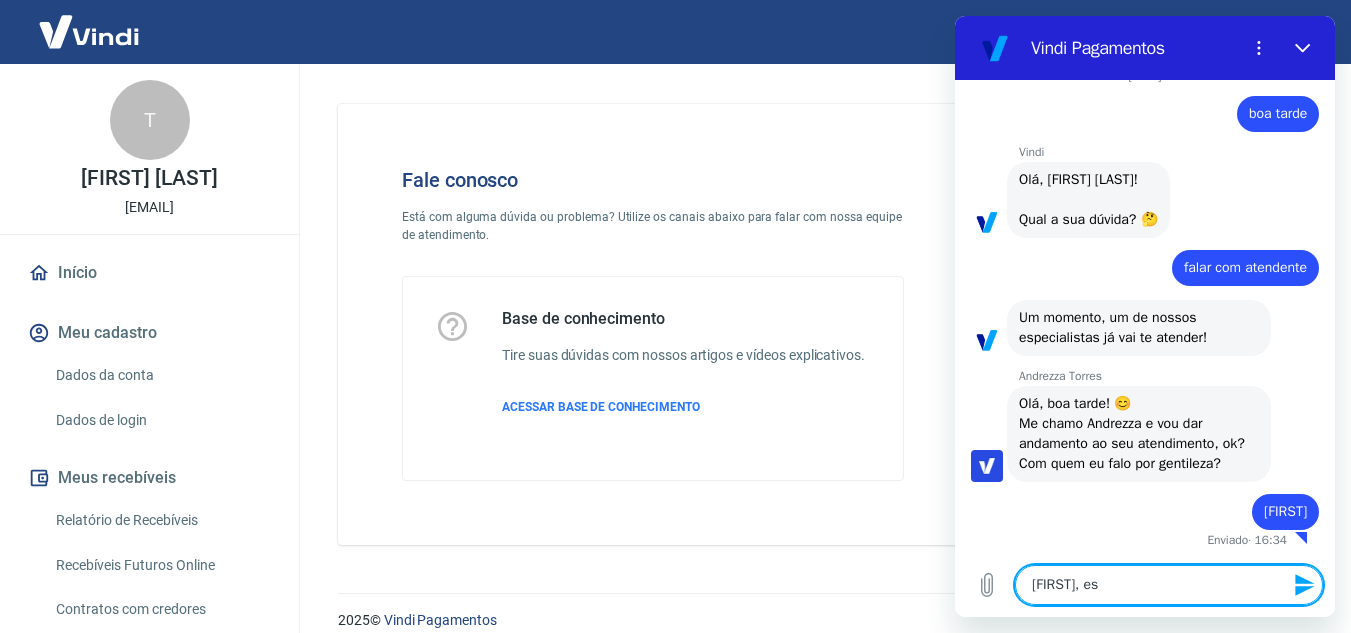 type on "[FIRST], est" 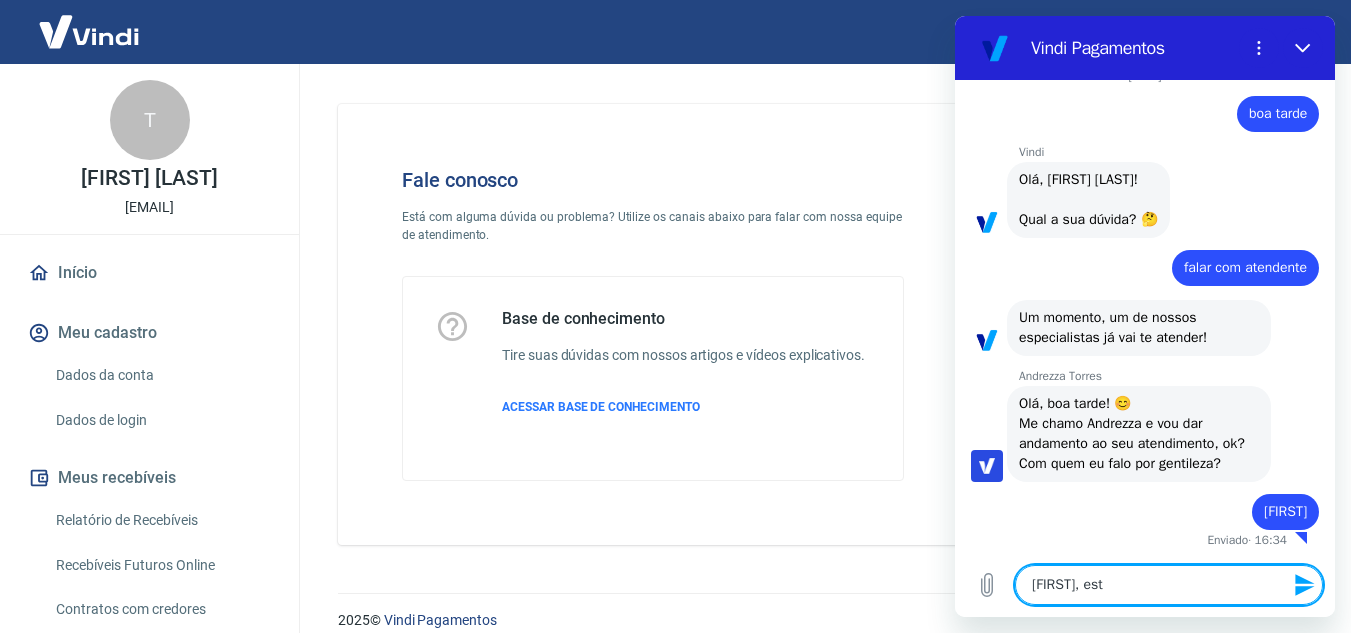 type on "[FIRST], esta" 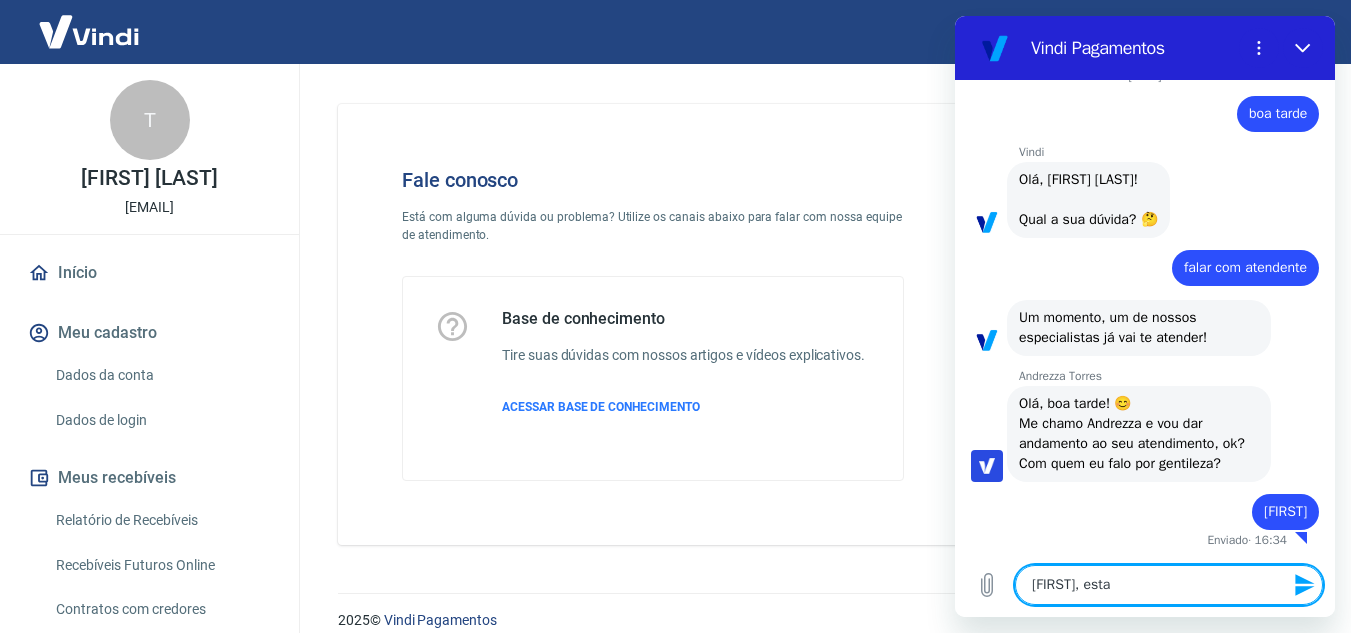 type on "[FIRST], esta" 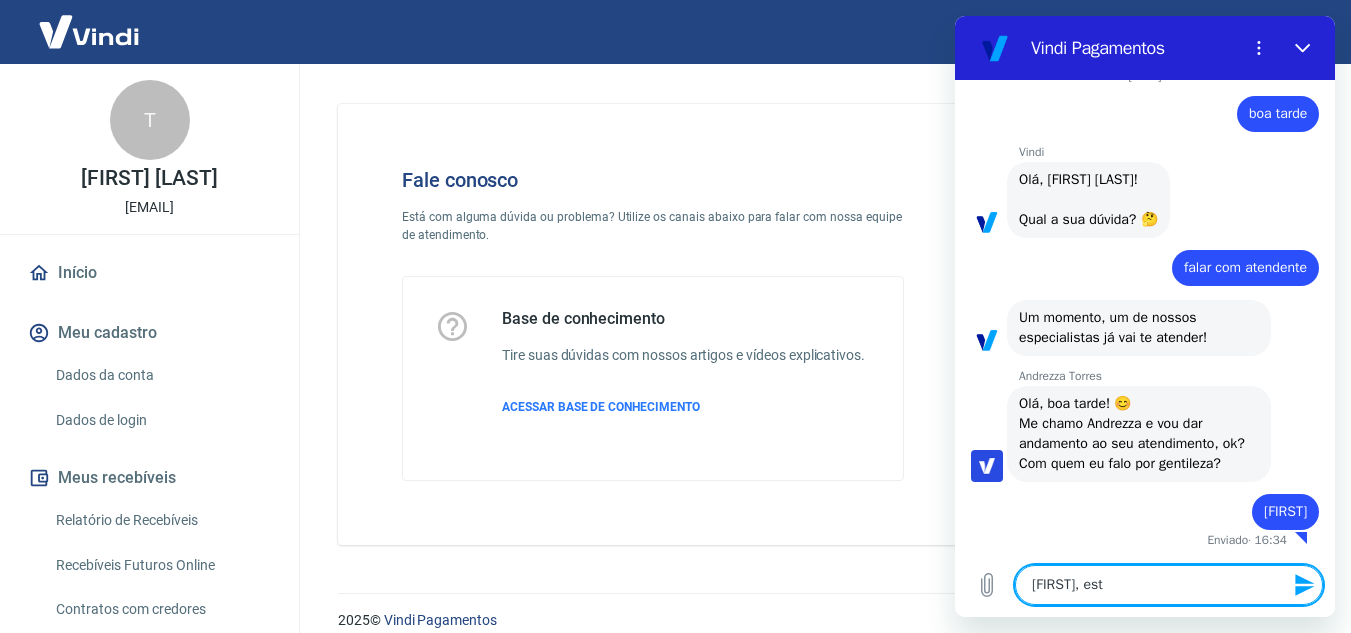 type on "[FIRST], es" 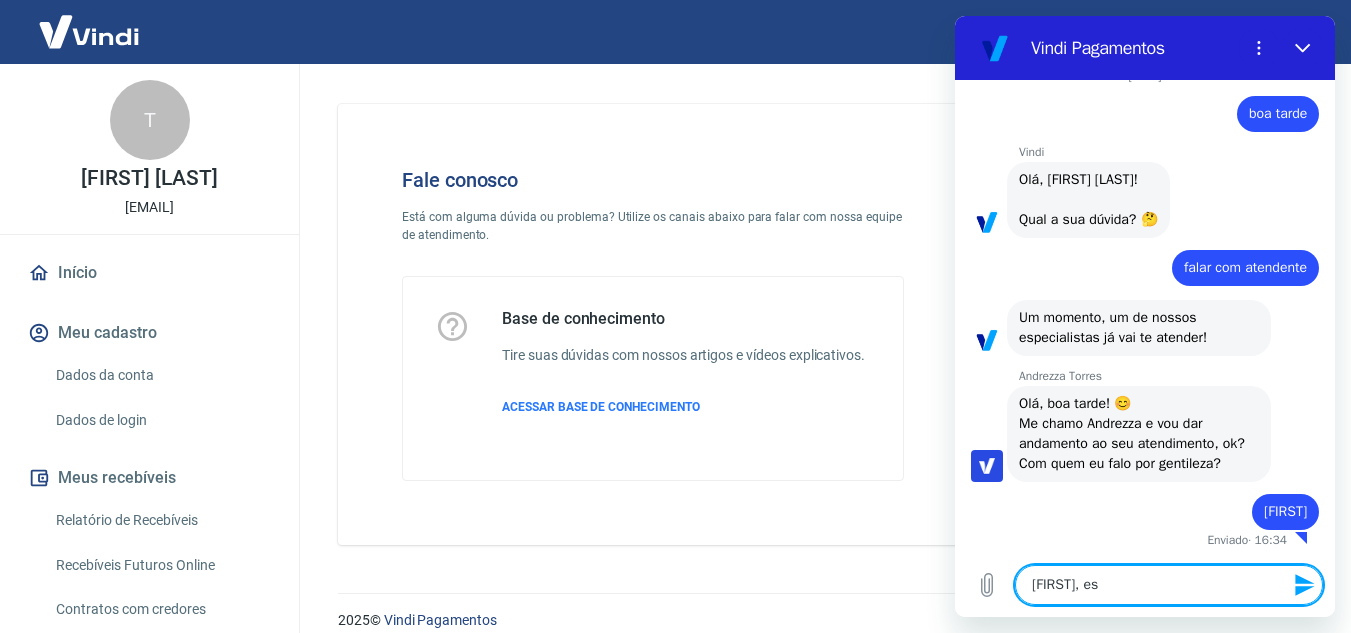 type on "[FIRST], e" 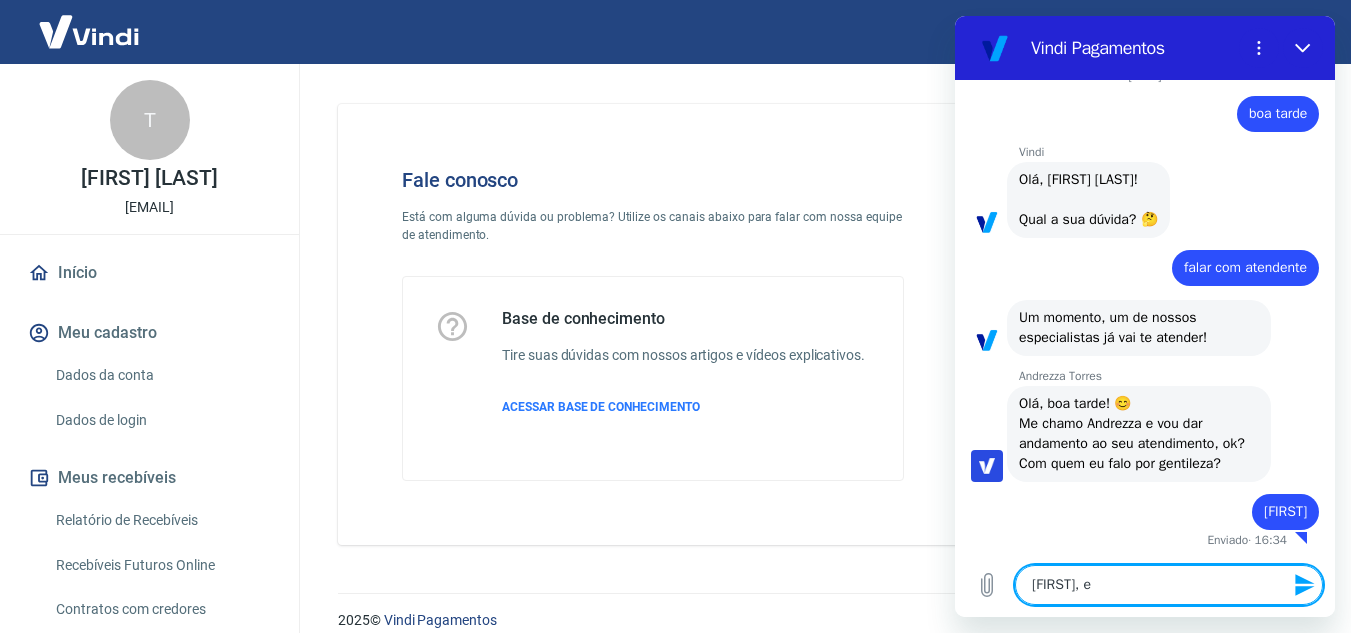 type on "x" 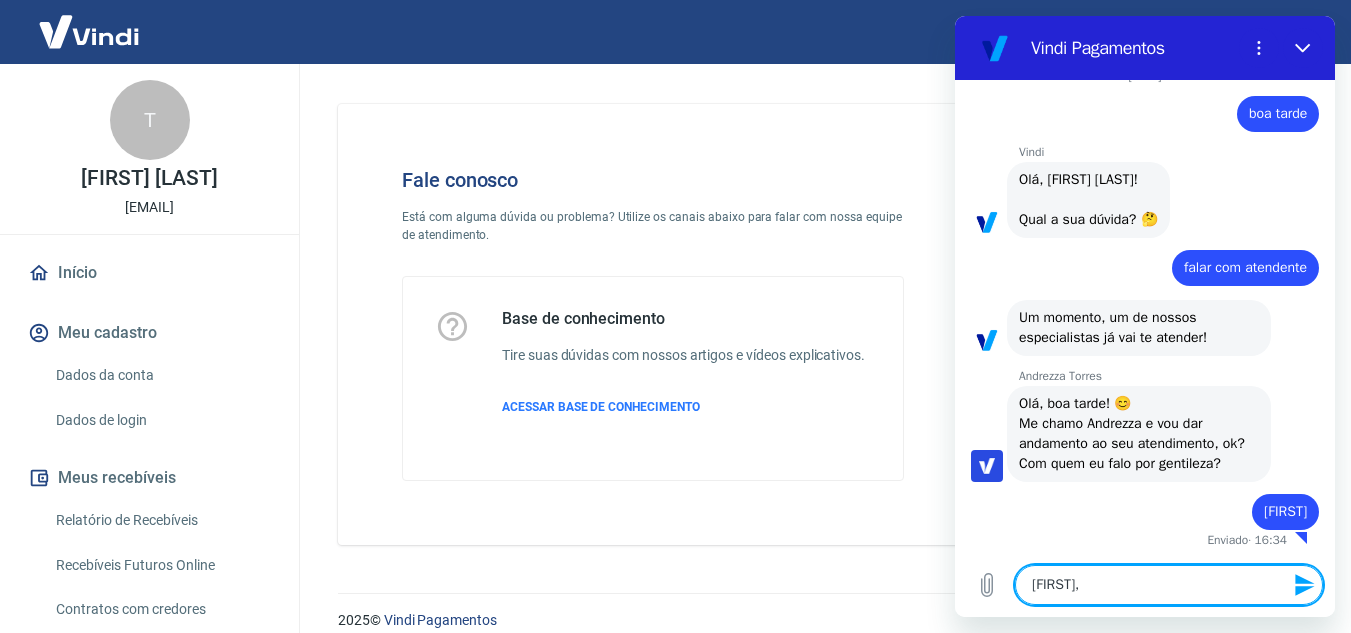 type on "[FIRST], n" 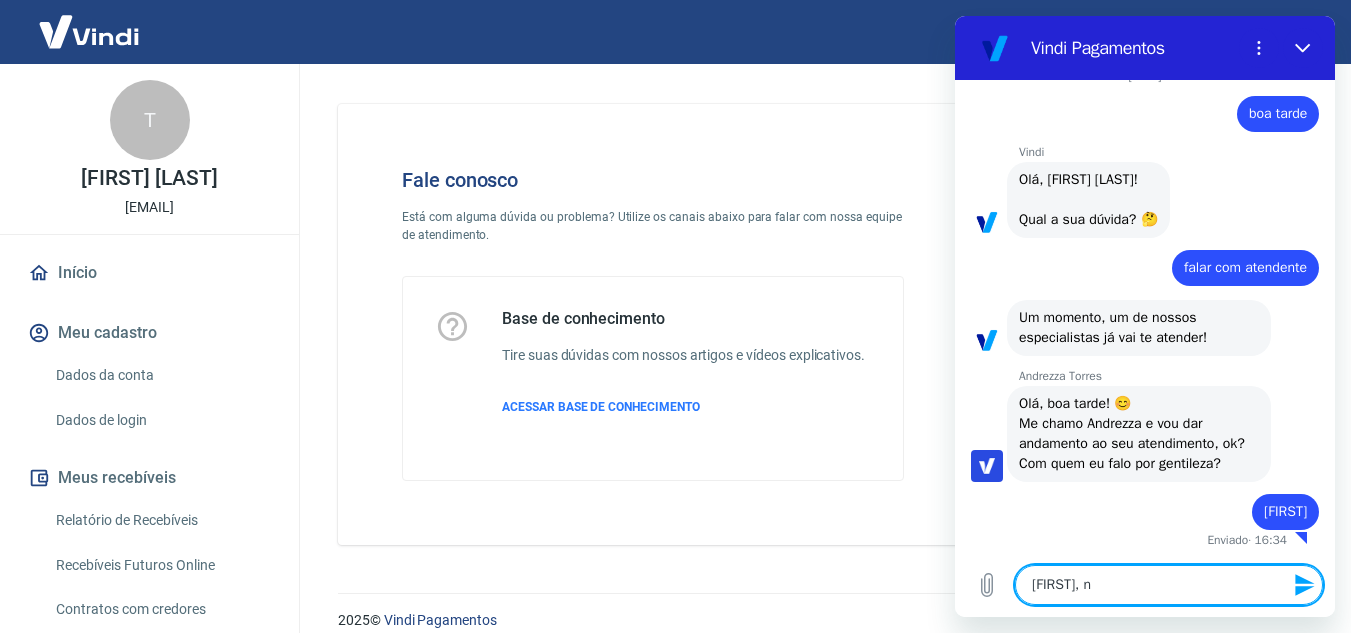 type on "[FIRST], nã" 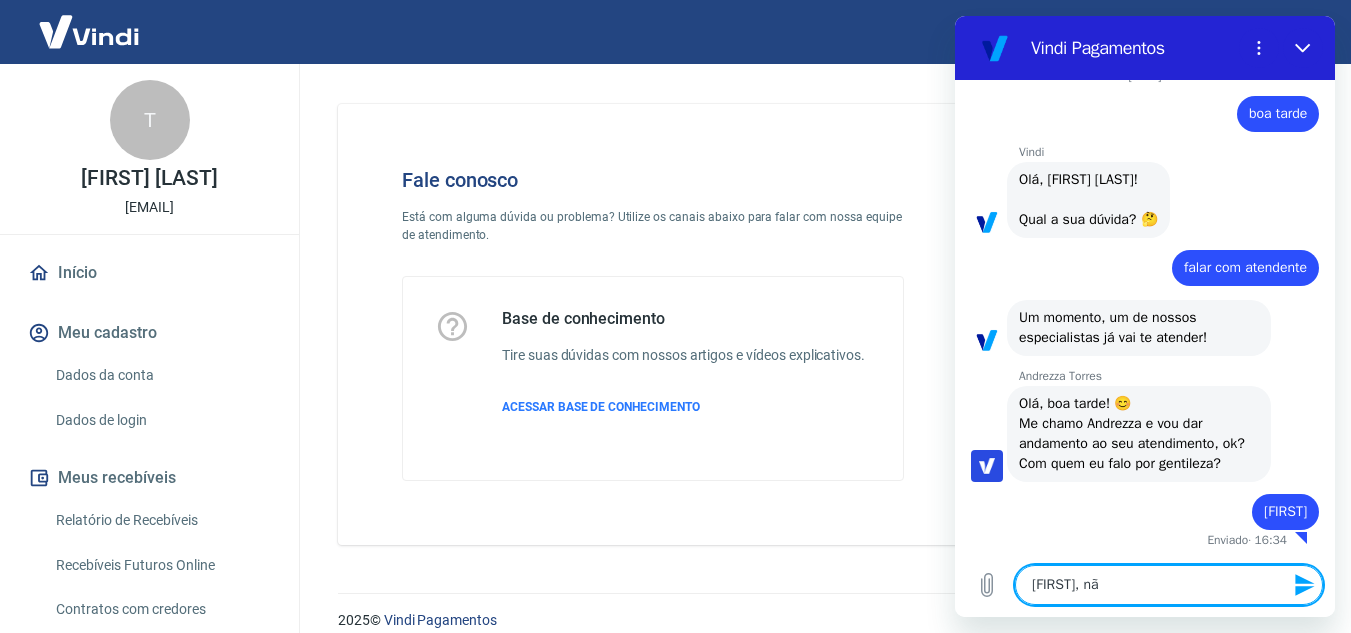 type on "[FIRST], não" 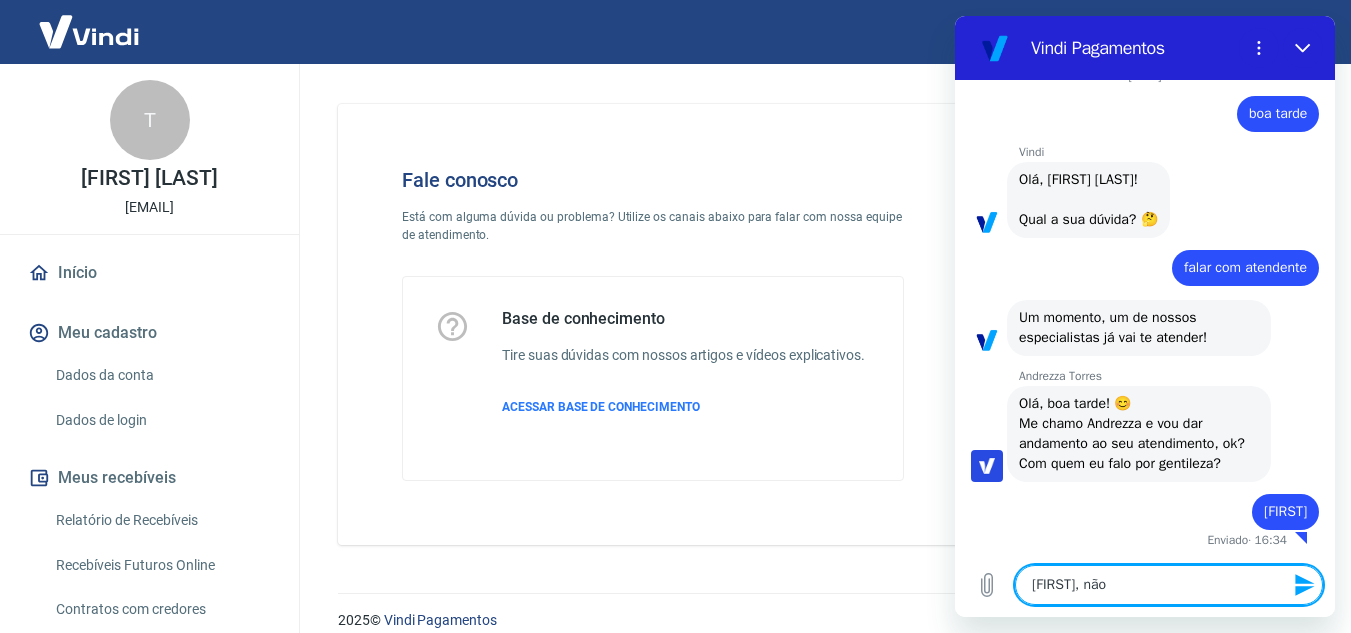 type on "[FIRST], não" 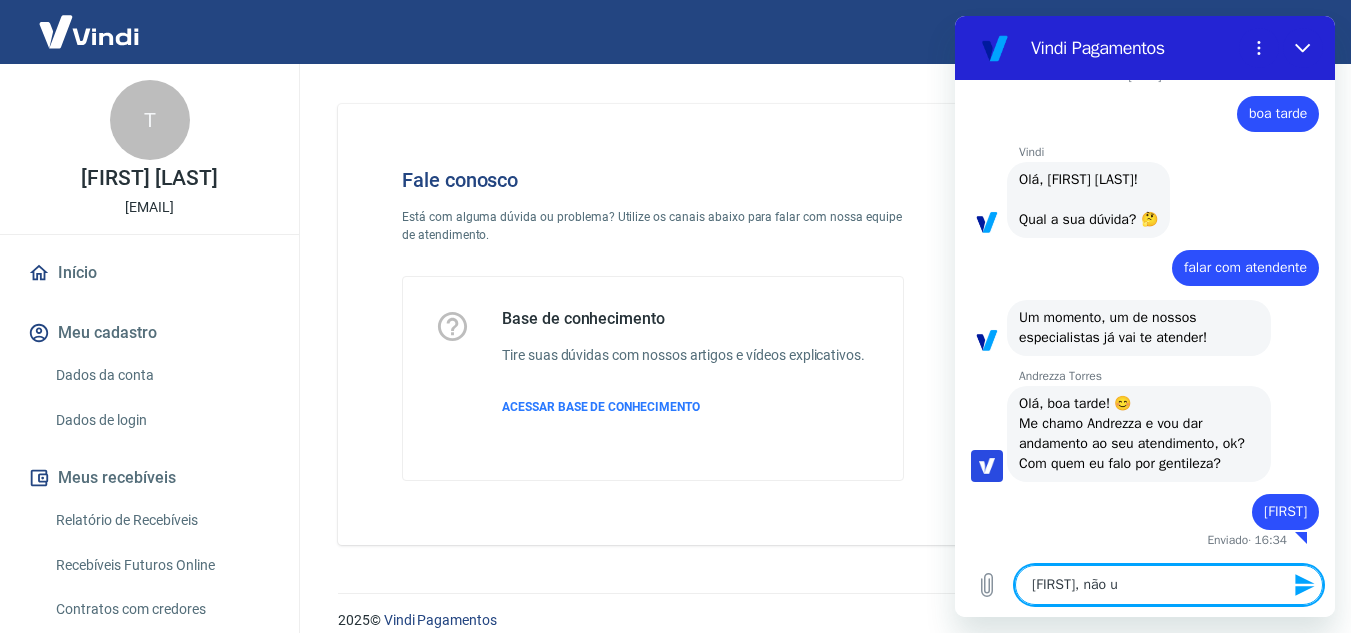 type on "x" 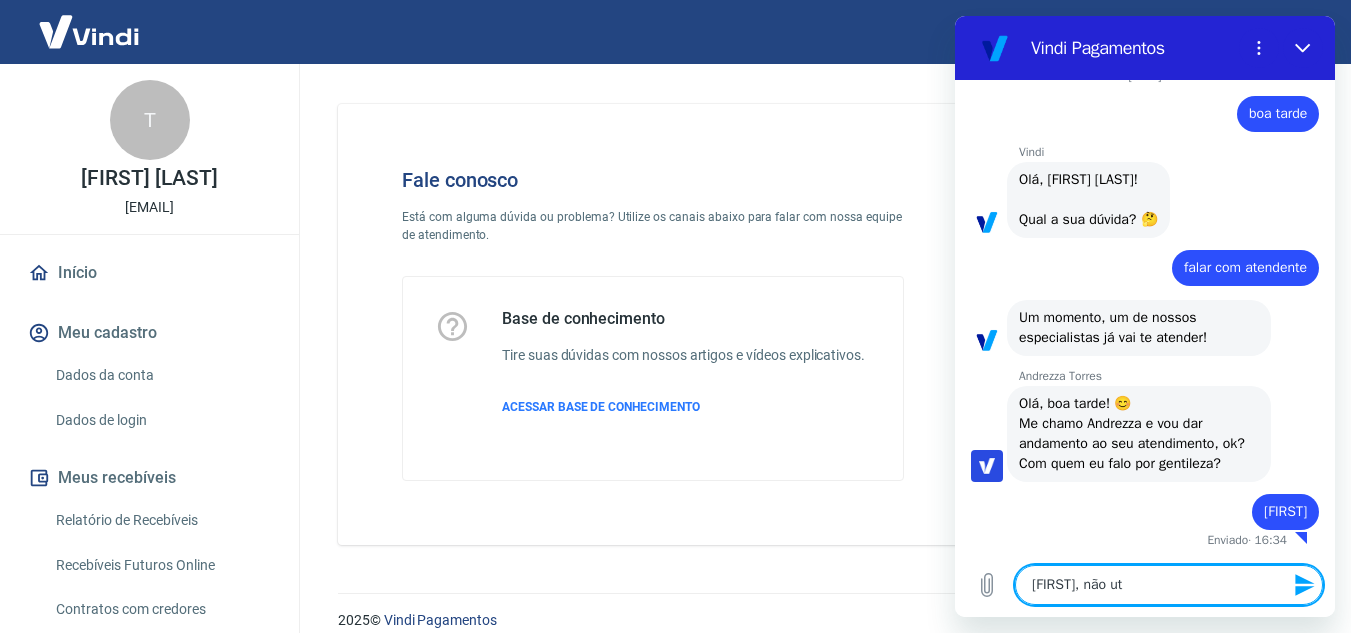 type on "[FIRST], não uti" 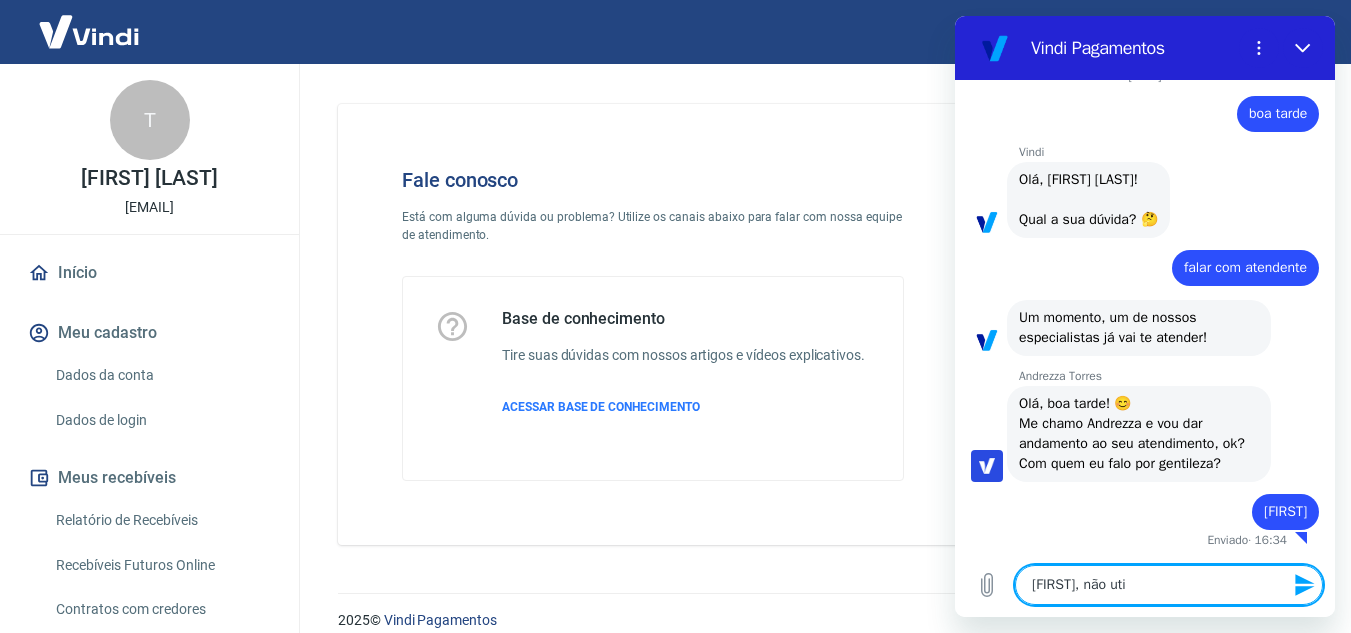 type on "[FIRST], não util" 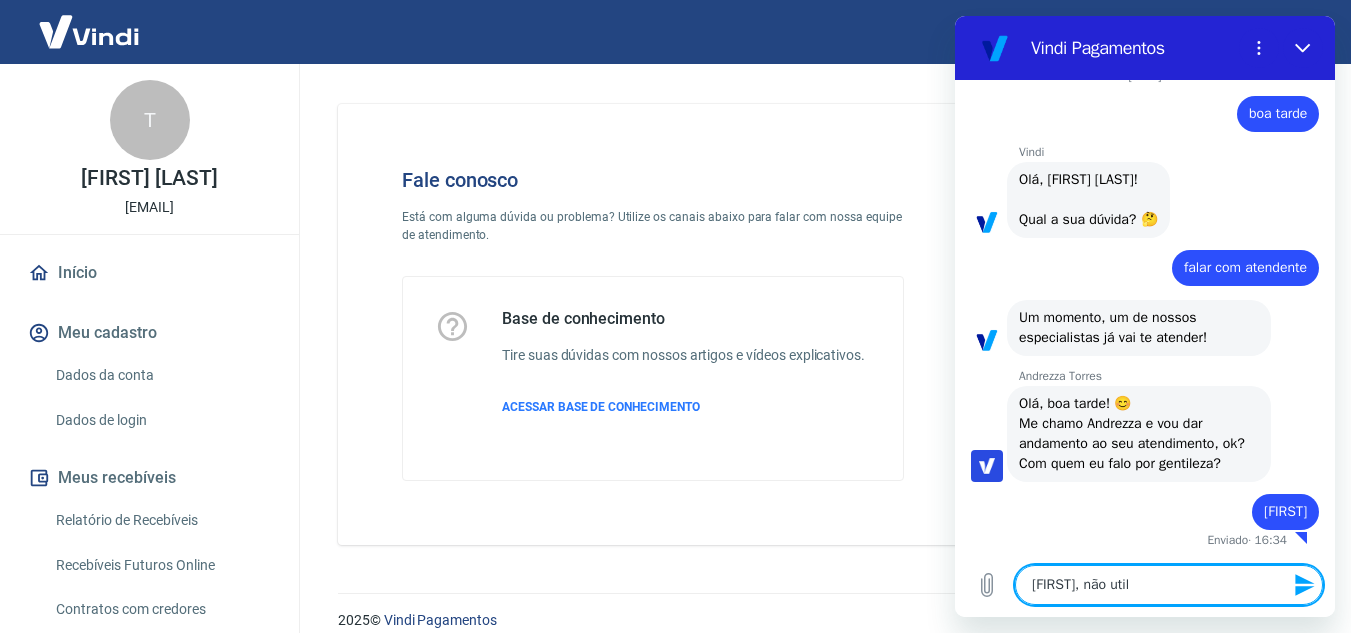 type on "[FIRST], não utili" 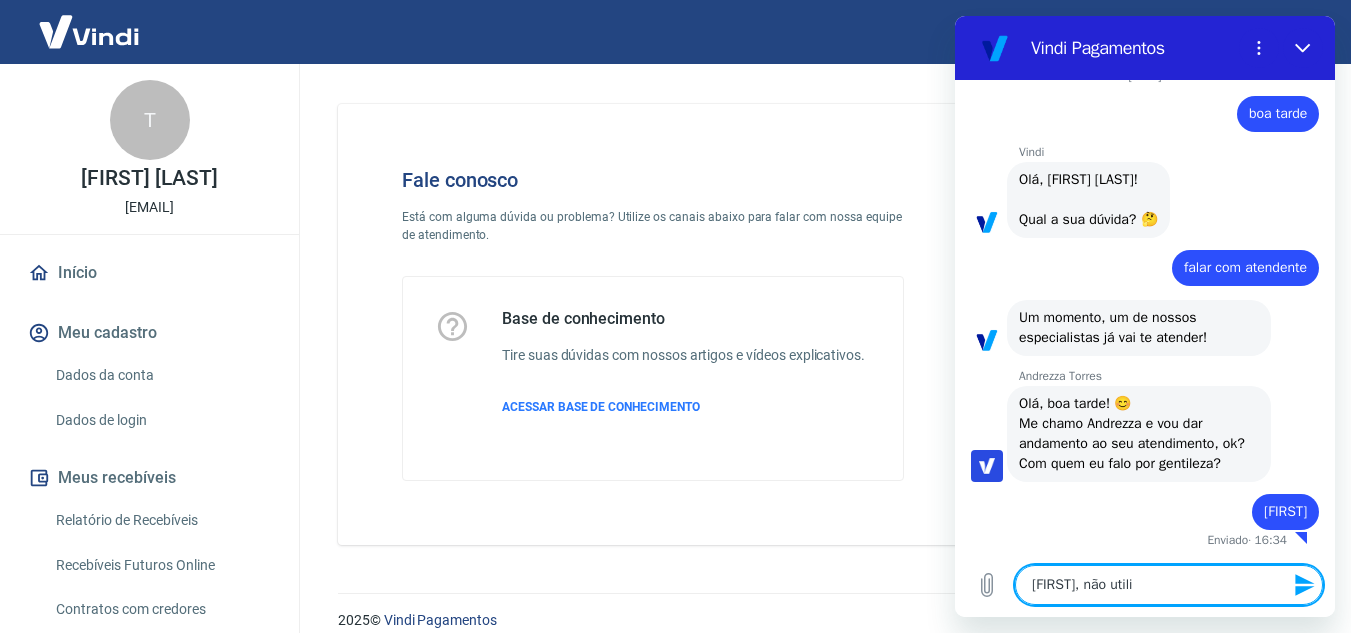 type on "[FIRST], não utiliz" 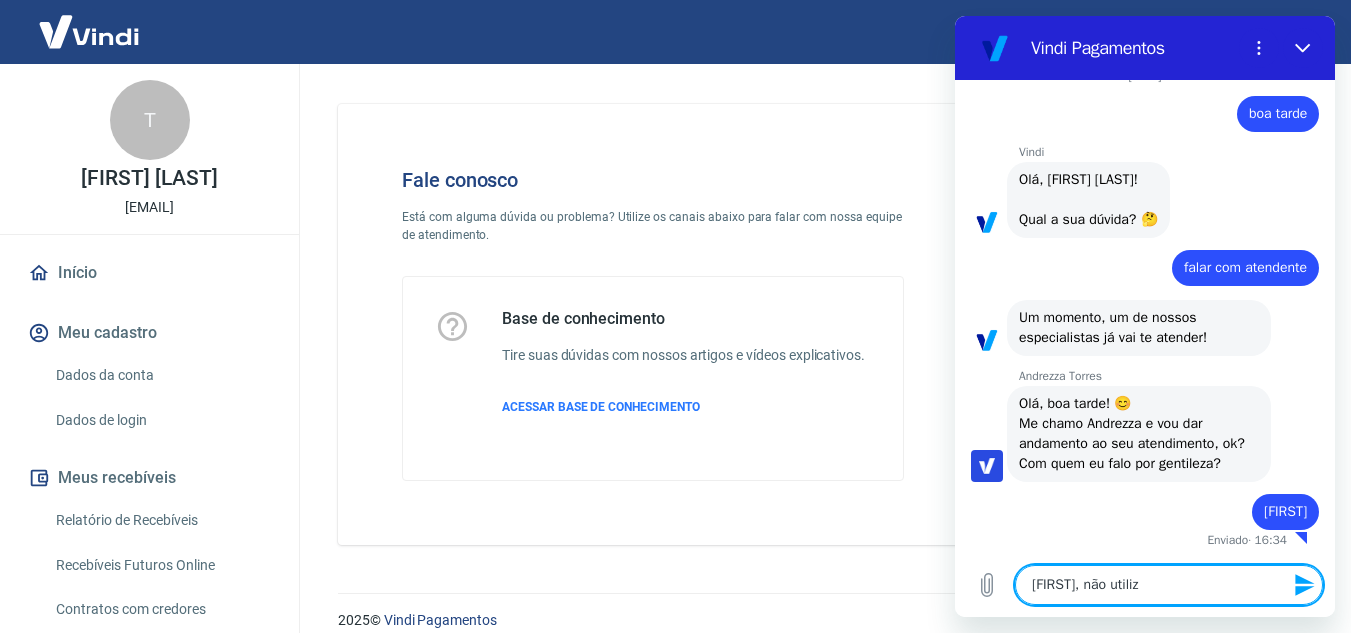 type on "[FIRST], não utilizo" 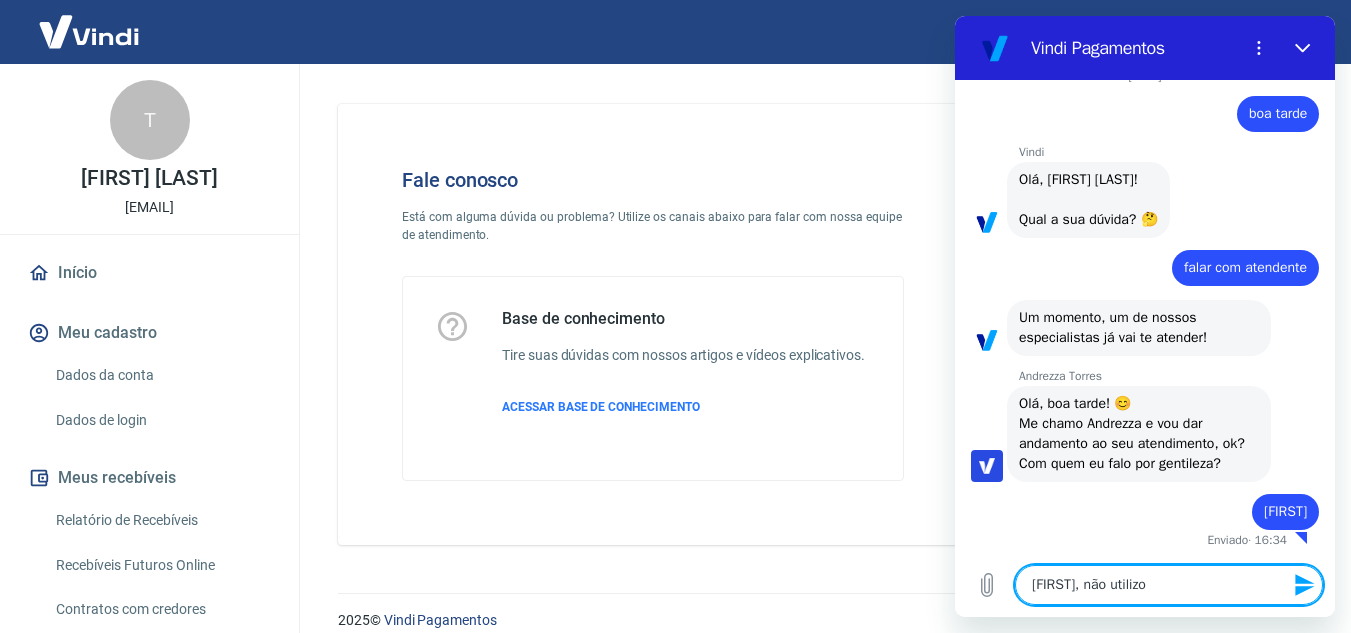 type on "[FIRST], não utilizo" 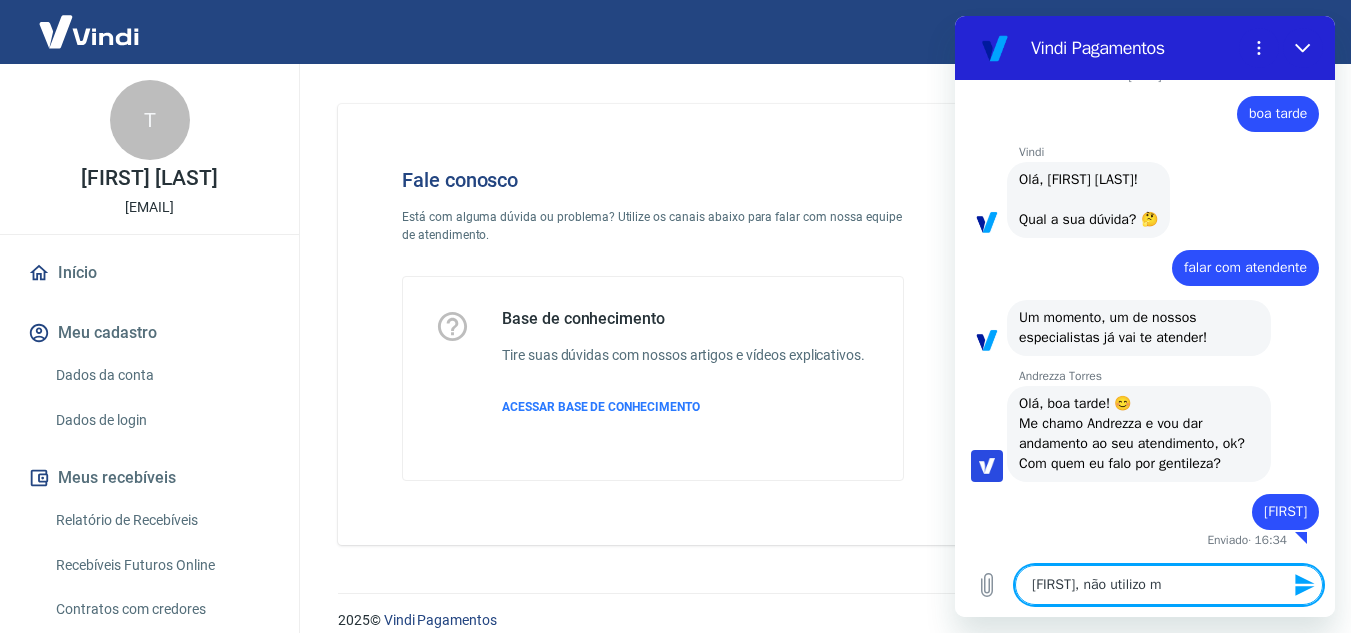 type on "[FIRST], não utilizo ma" 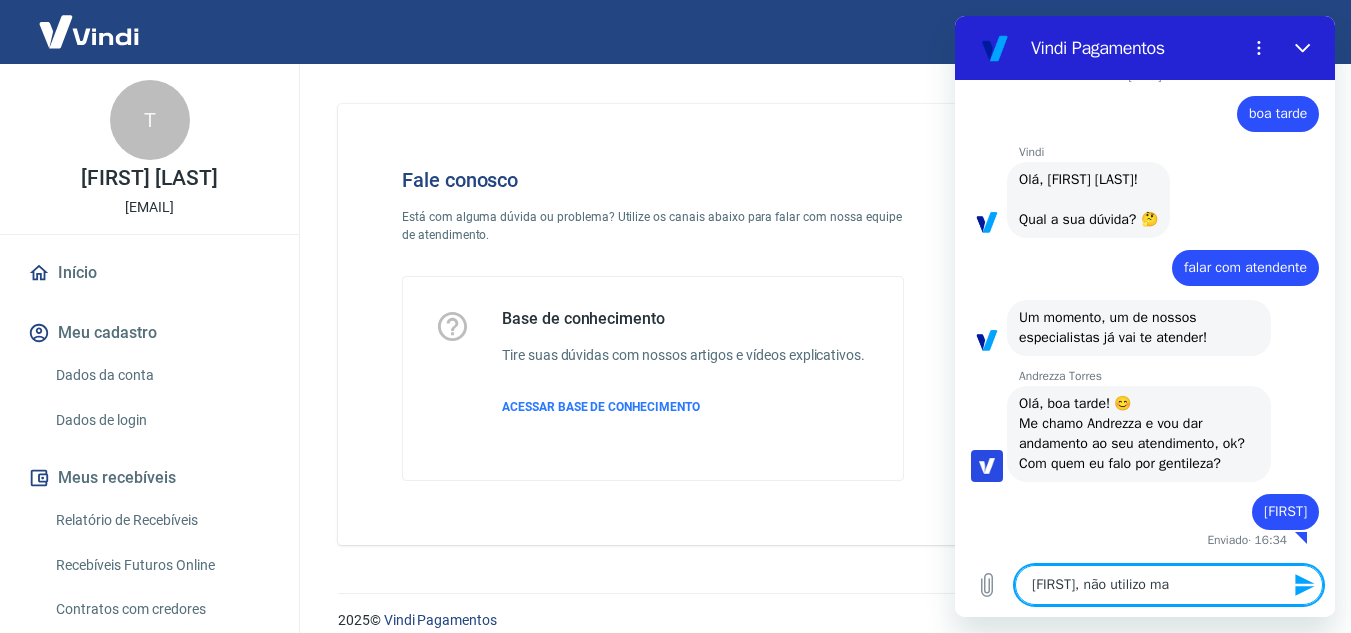 type on "[FIRST], não utilizo mai" 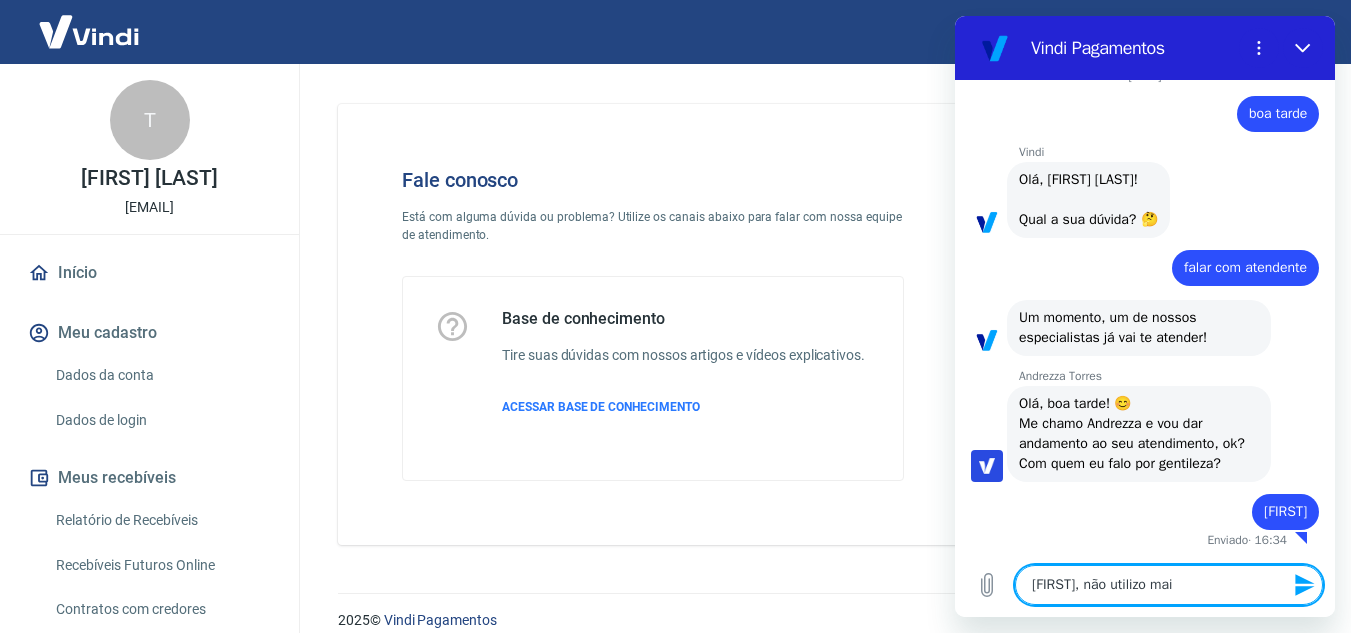 type on "[FIRST], não utilizo mais" 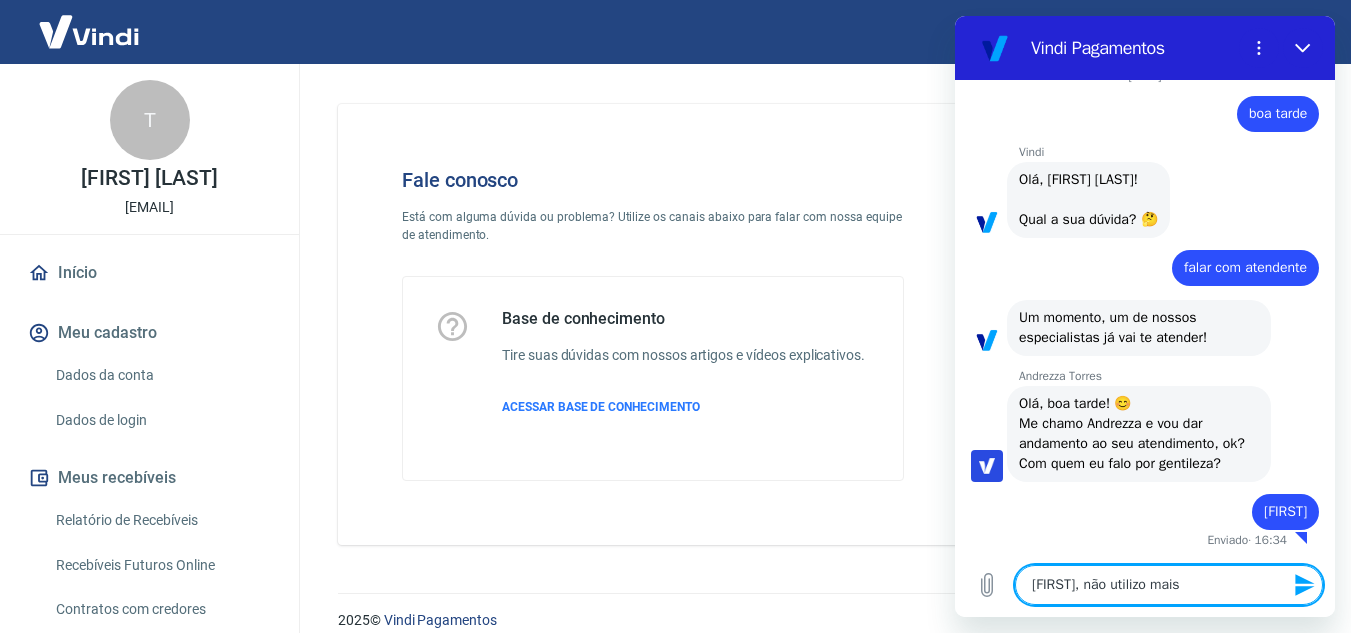 type on "x" 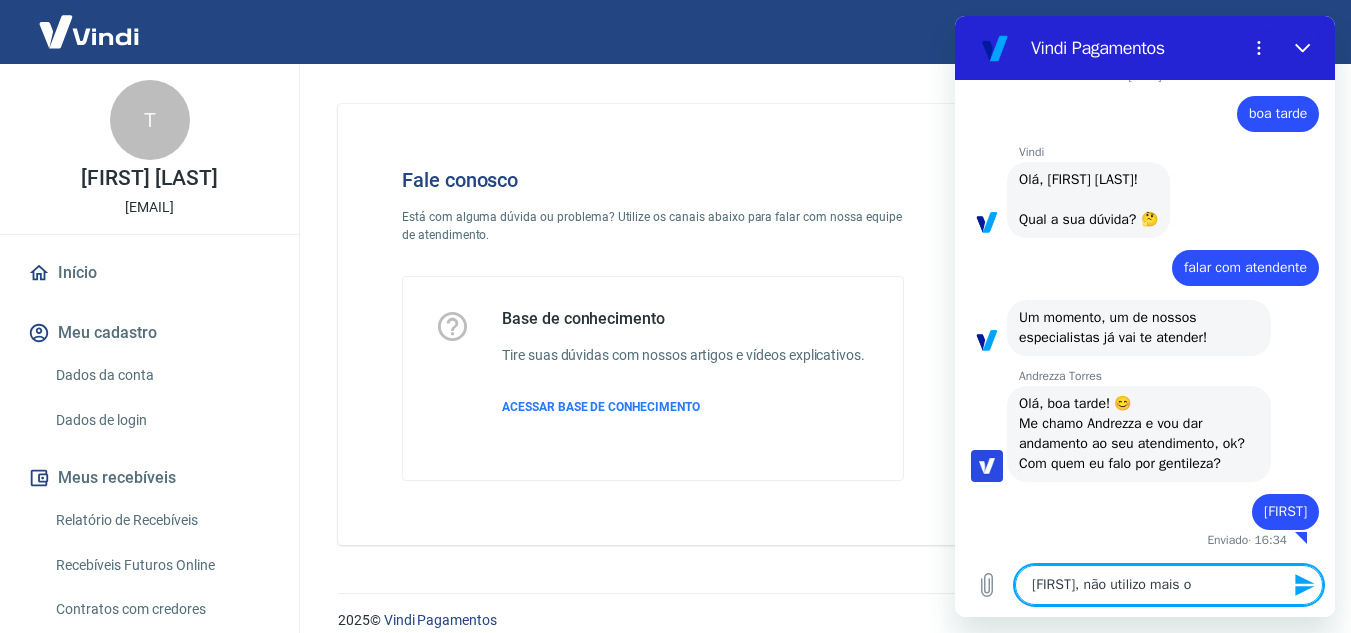 type on "[FIRST], não utilizo mais os" 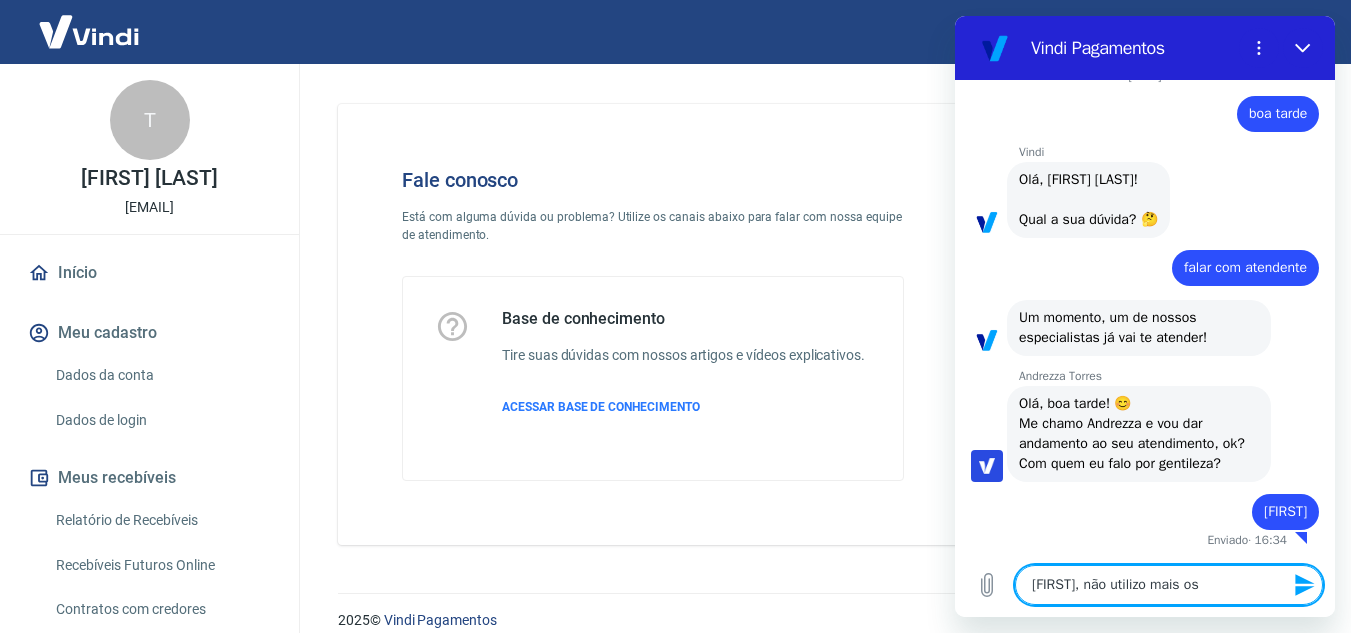 type on "[FIRST], não utilizo mais os" 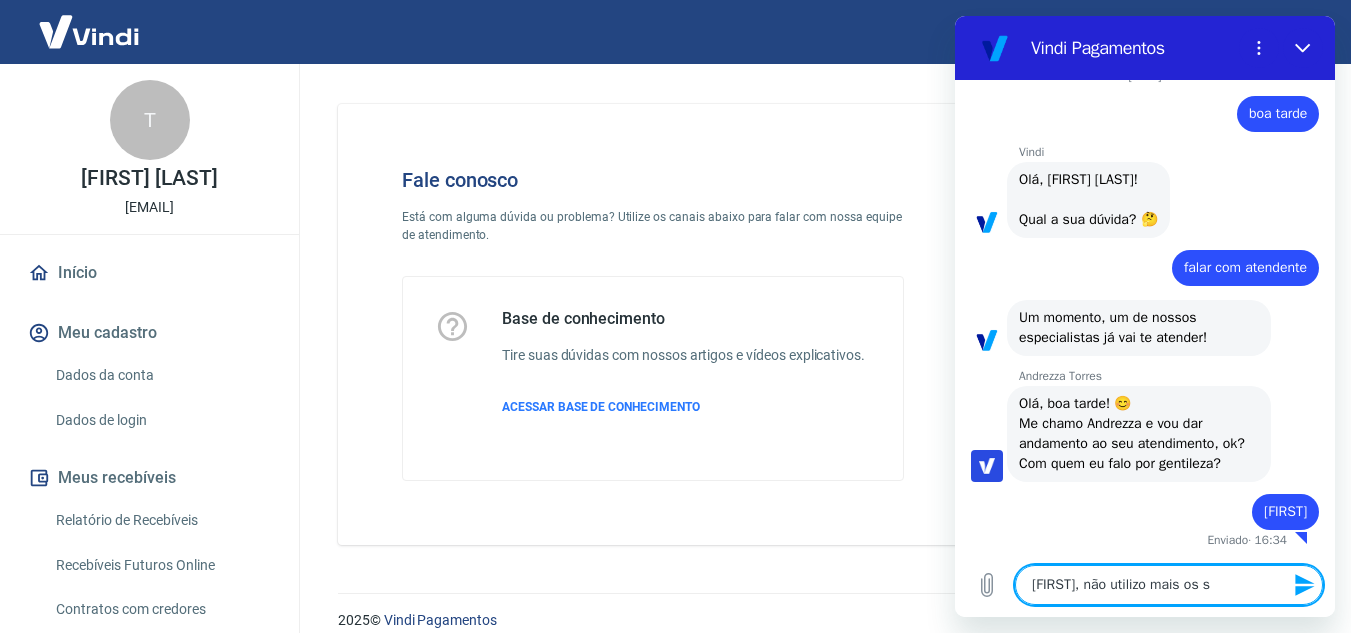 type on "[FIRST], não utilizo mais os se" 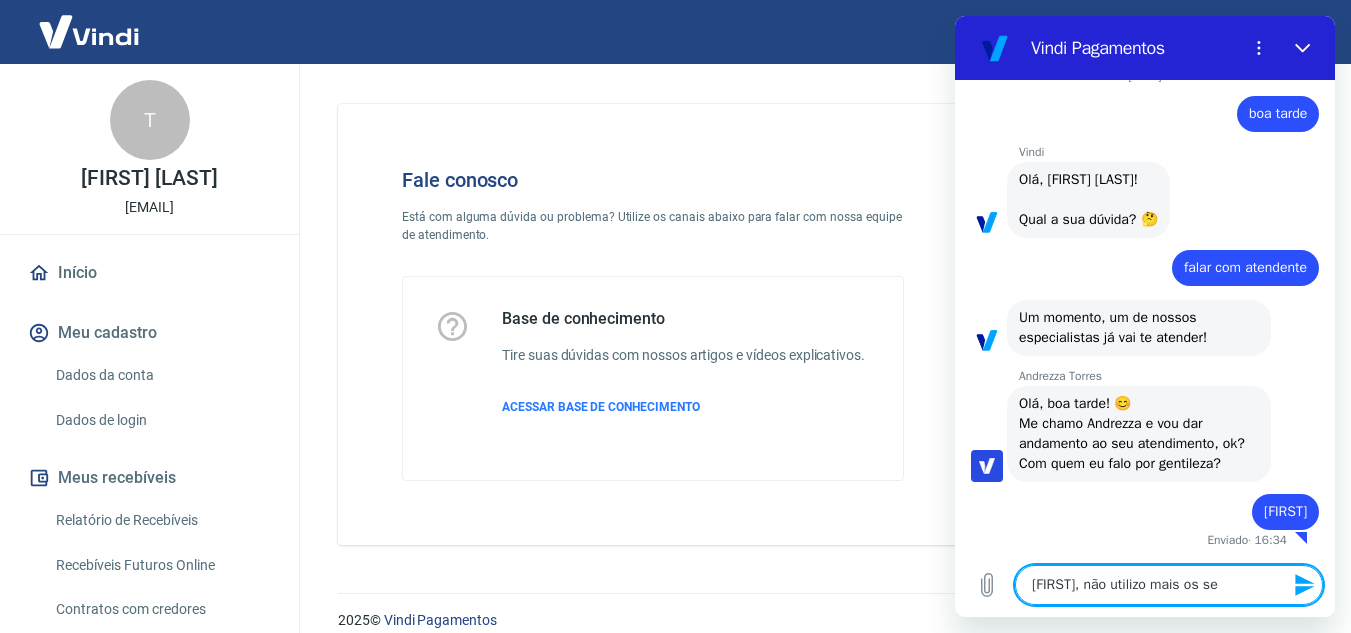 type on "x" 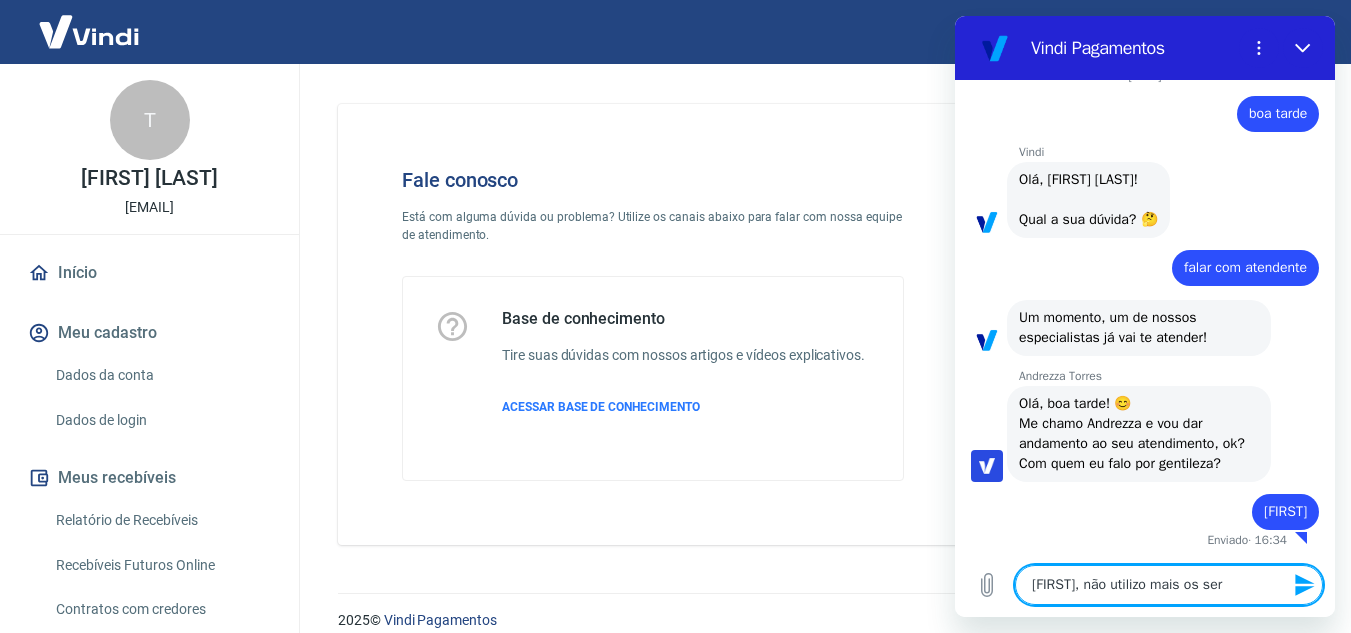 type on "[FIRST], não utilizo mais os serv" 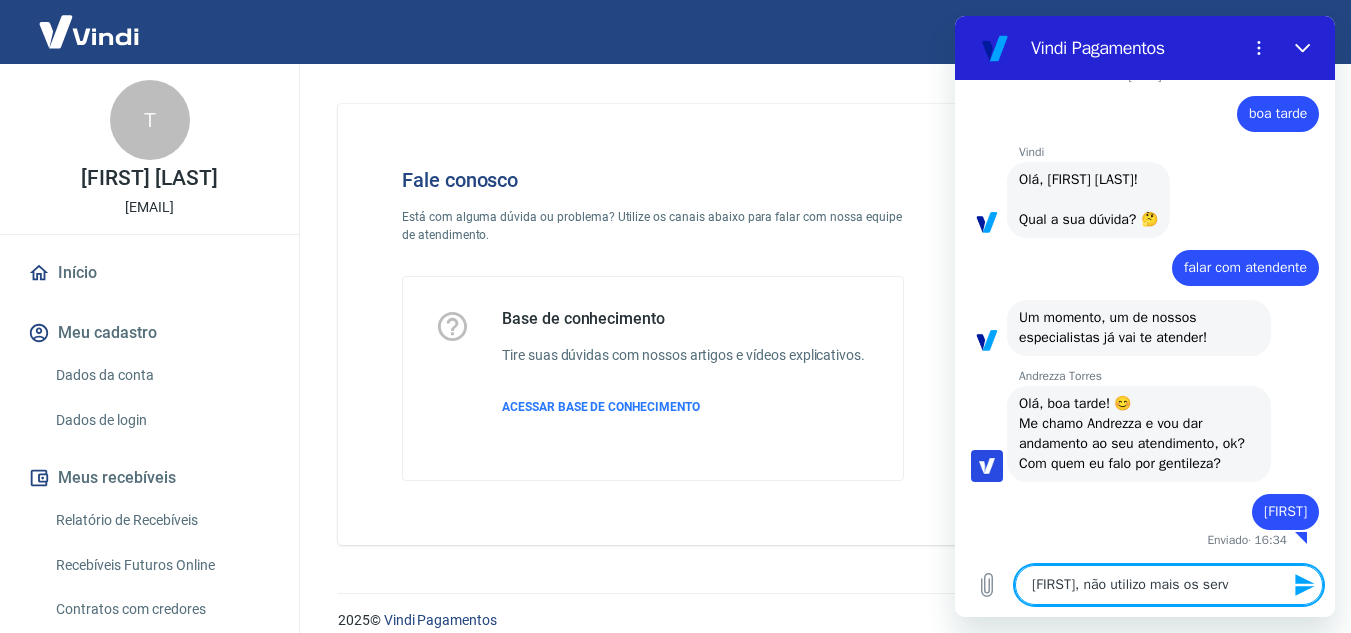 type on "[FIRST], não utilizo mais os servi" 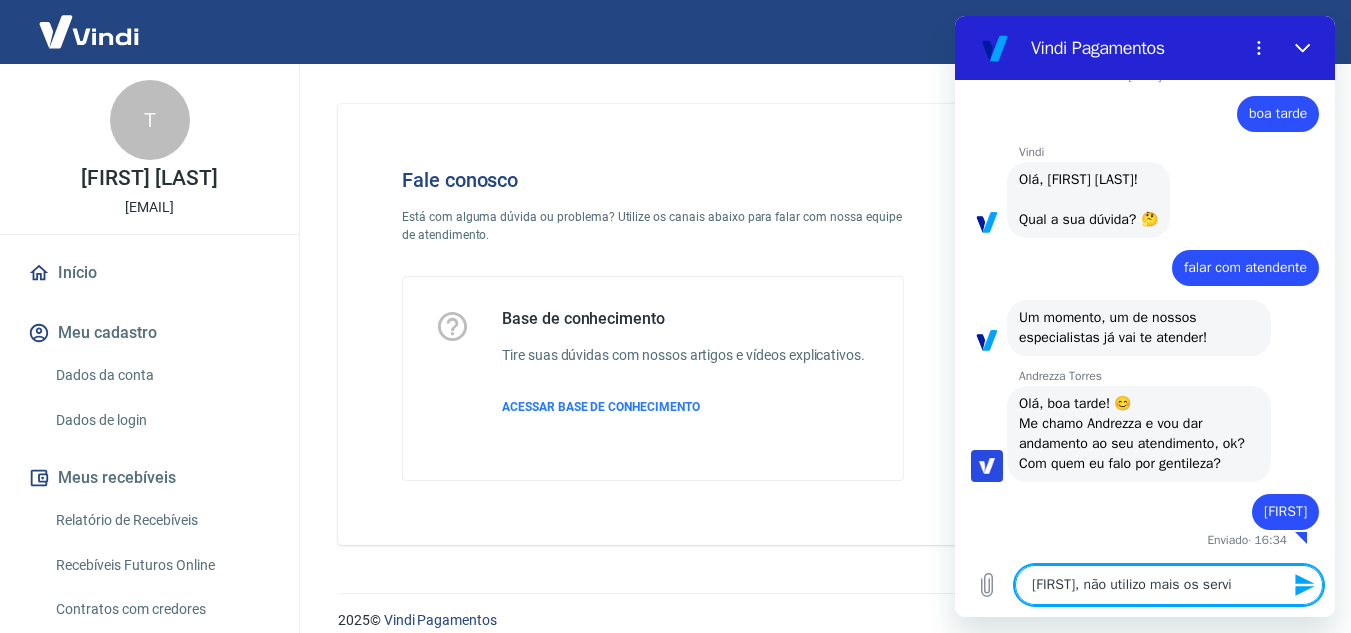 type on "[FIRST], não utilizo mais os serviç" 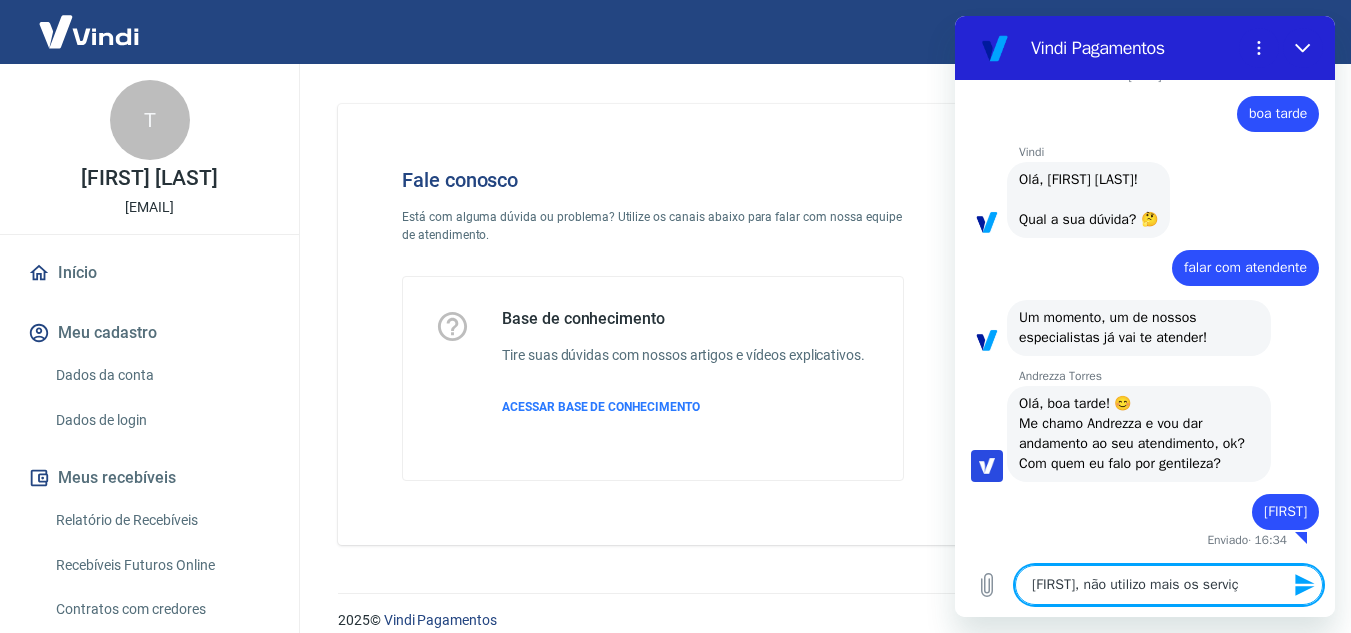 type on "[FIRST], não utilizo mais os serviço" 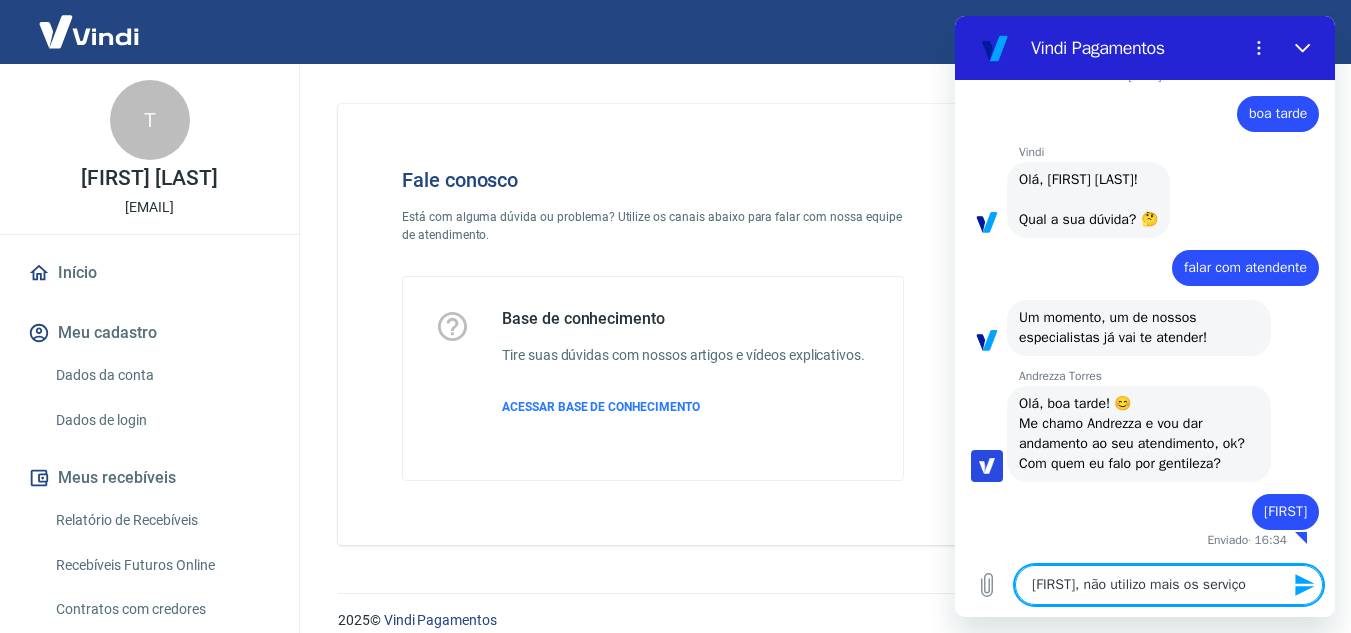 type on "[FIRST], não utilizo mais os serviços" 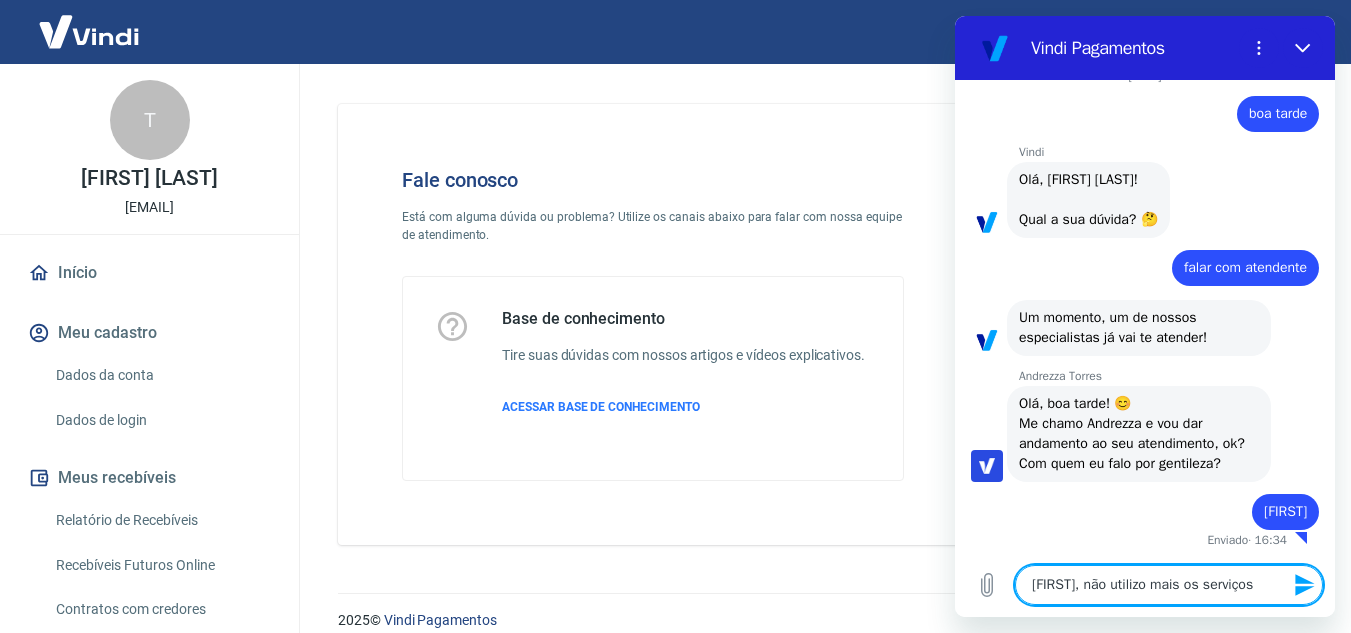 type on "[FIRST], não utilizo mais os serviços" 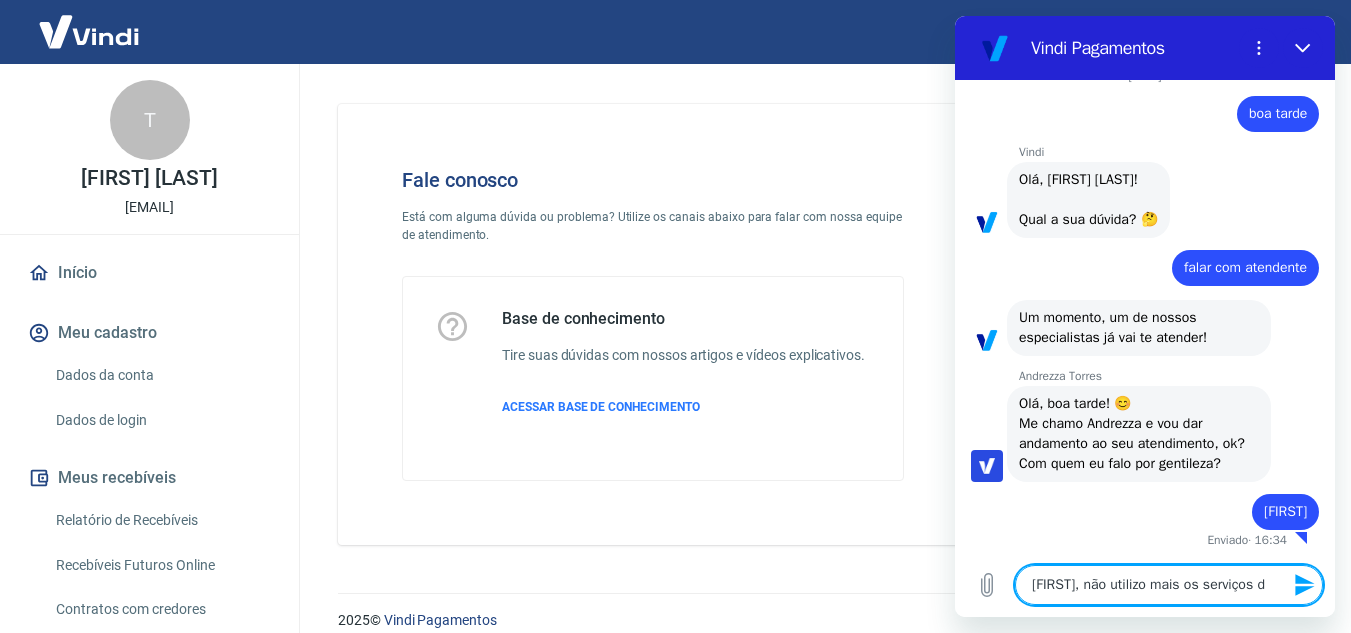 type on "[FIRST], não utilizo mais os serviços de" 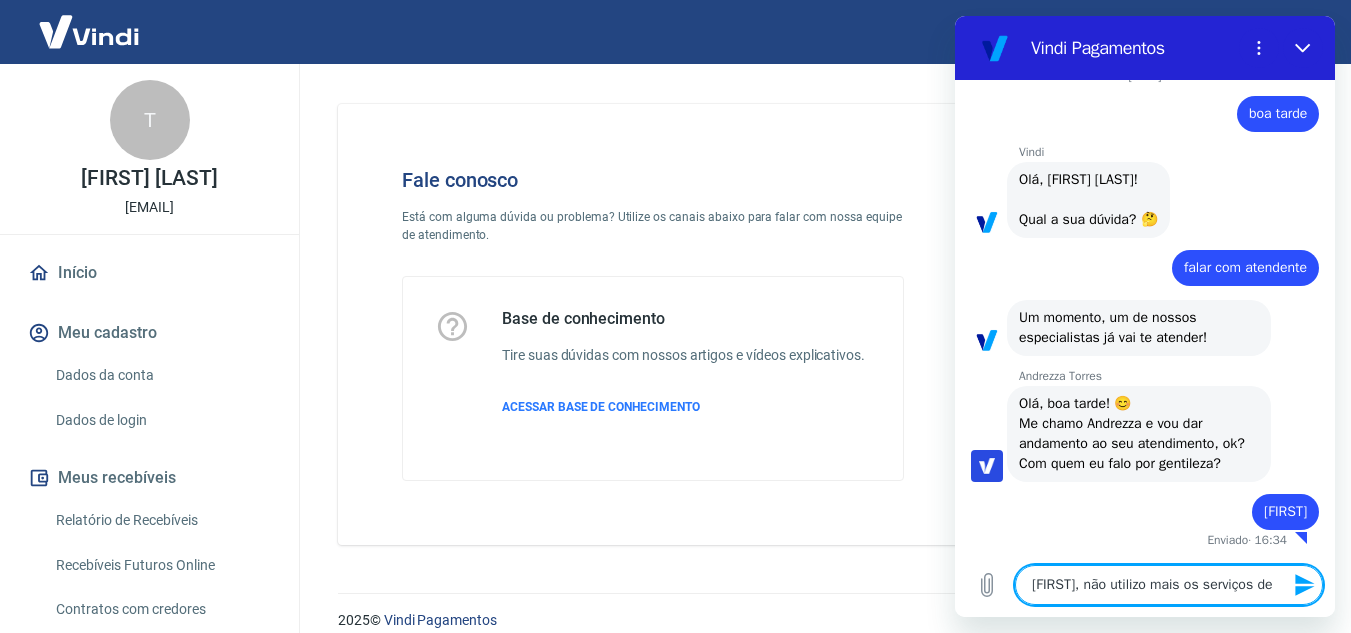 type on "[FIRST], não utilizo mais os serviços de" 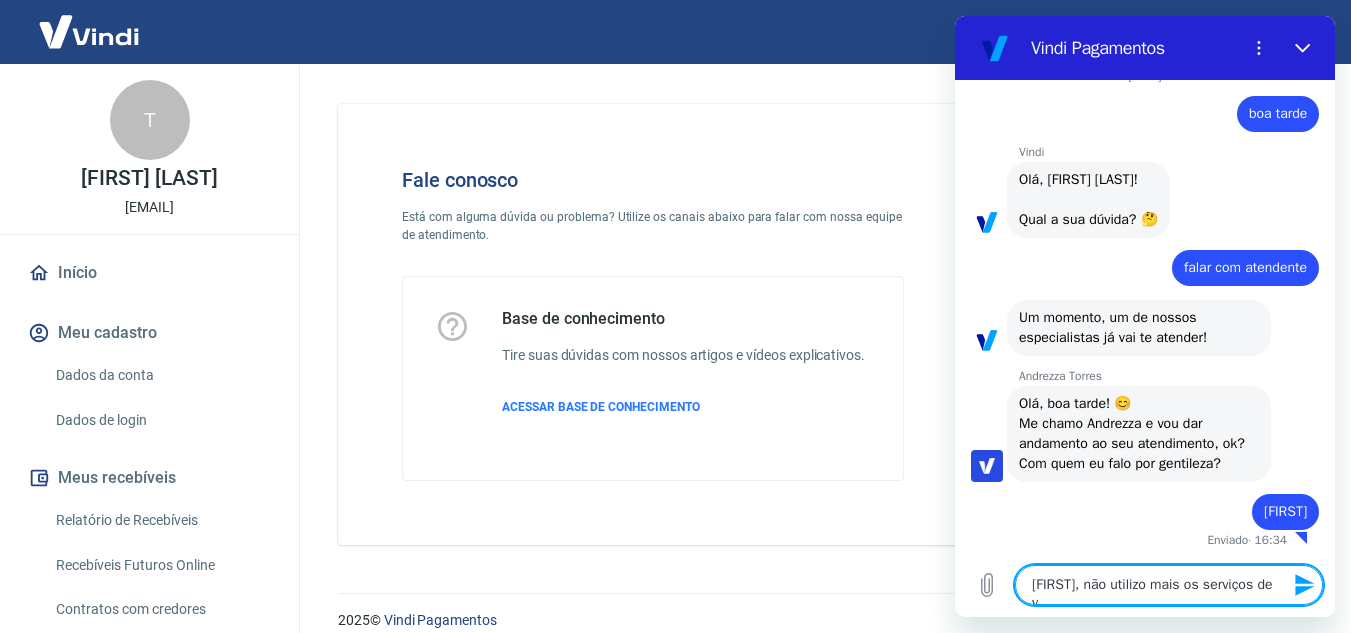 type on "[FIRST], não utilizo mais os serviços de vc" 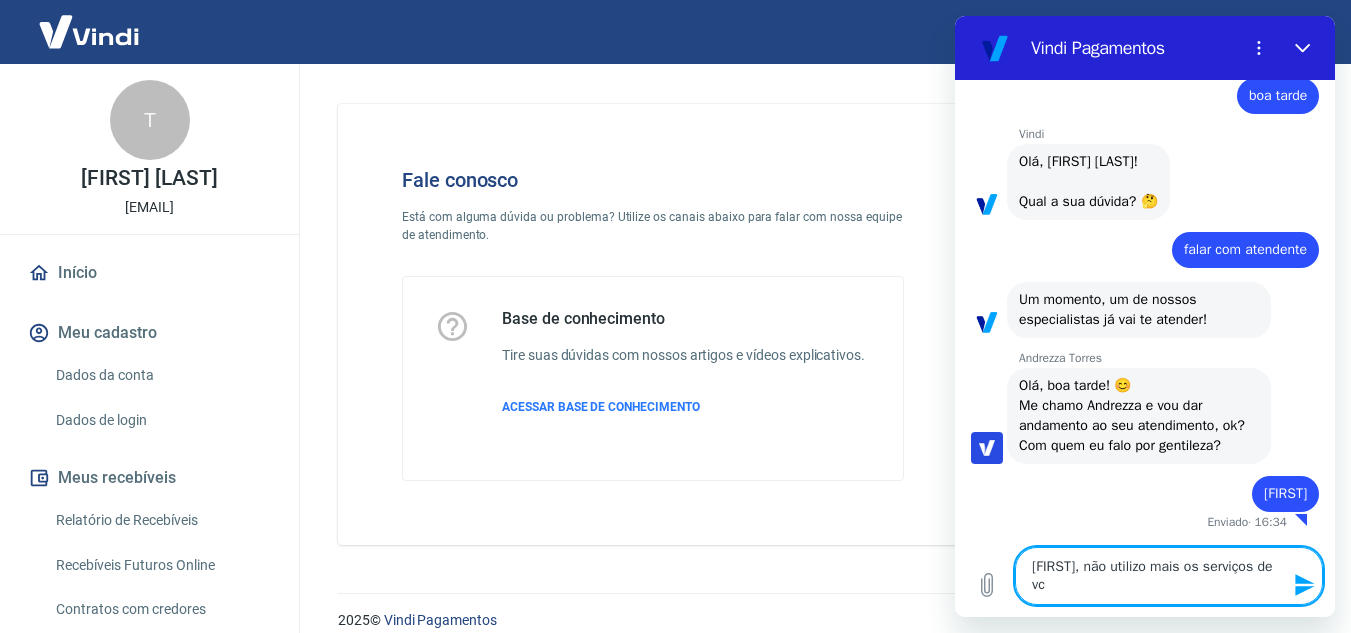 type on "[FIRST], não utilizo mais os serviços de vcs" 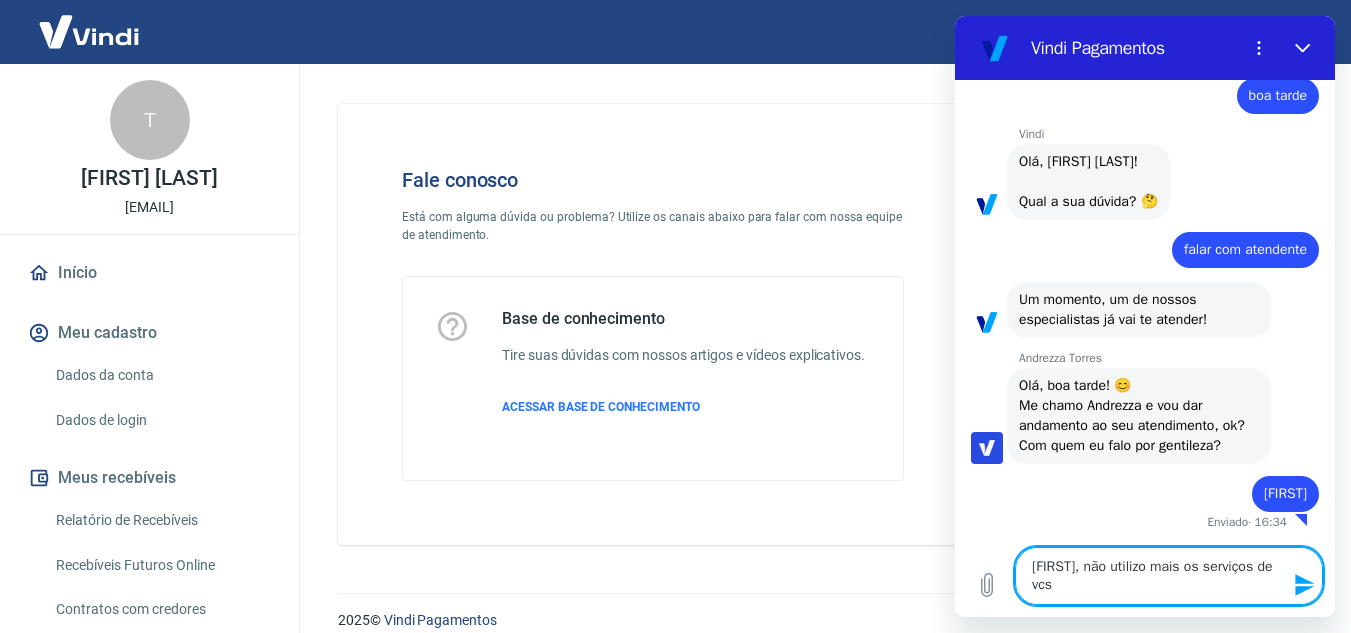 type 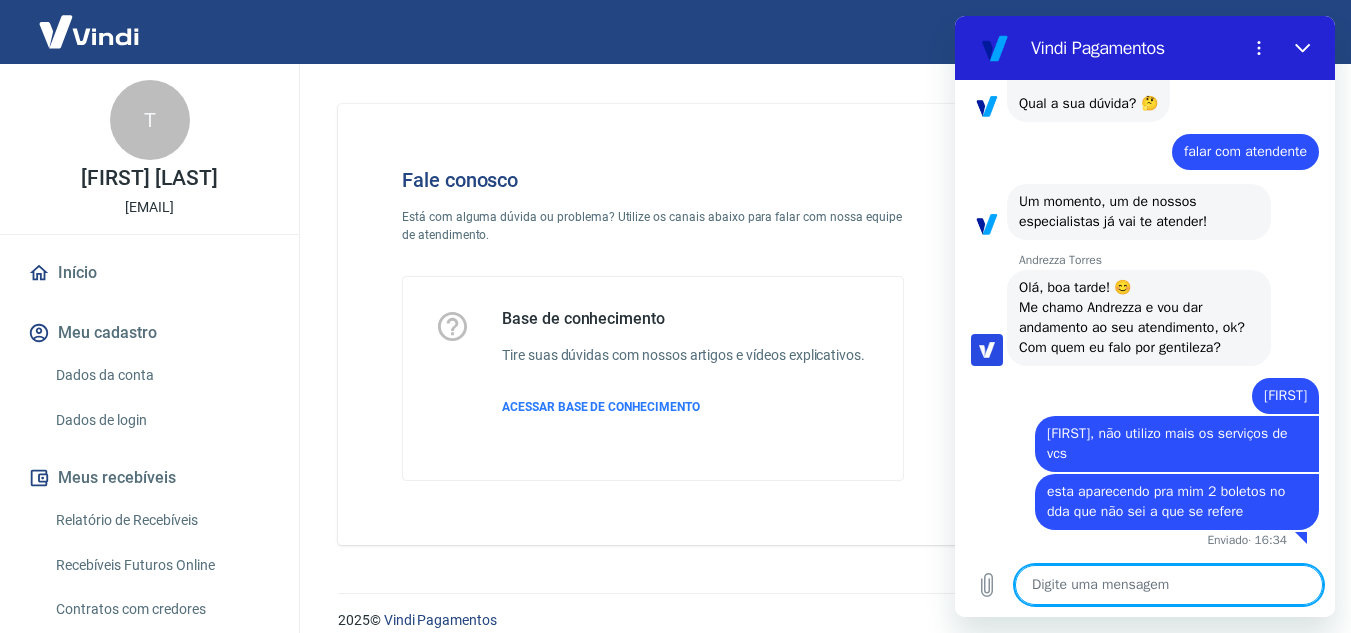 scroll, scrollTop: 160, scrollLeft: 0, axis: vertical 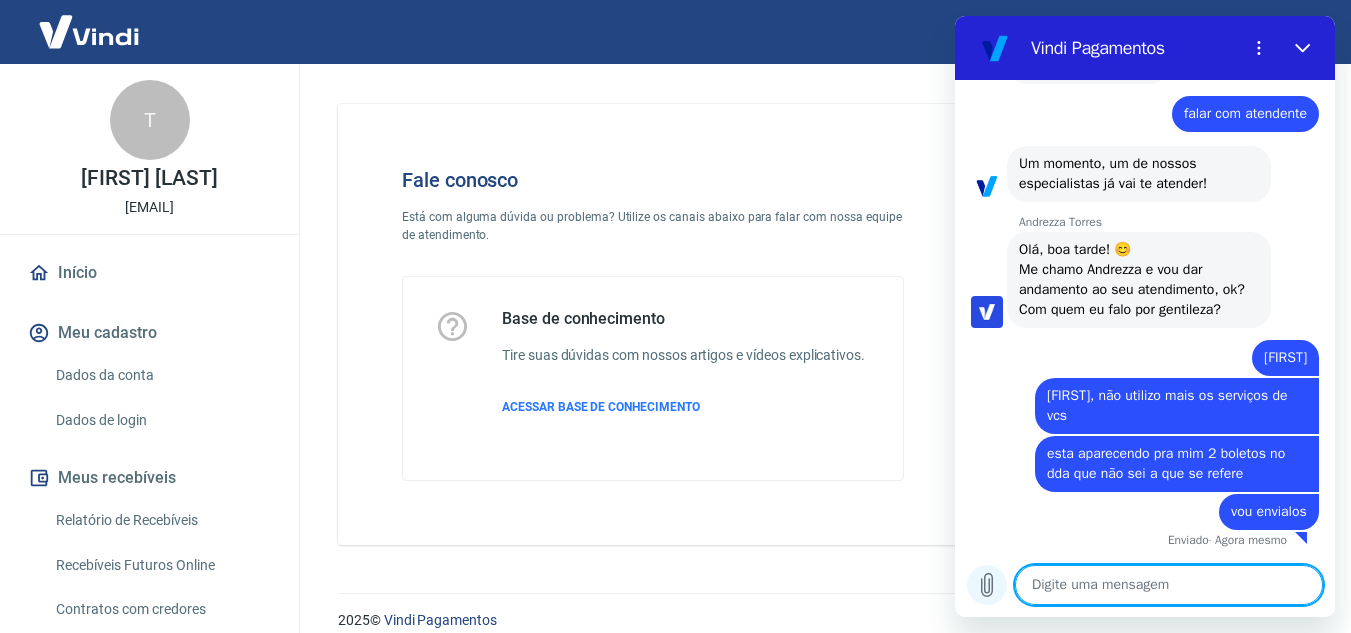 click 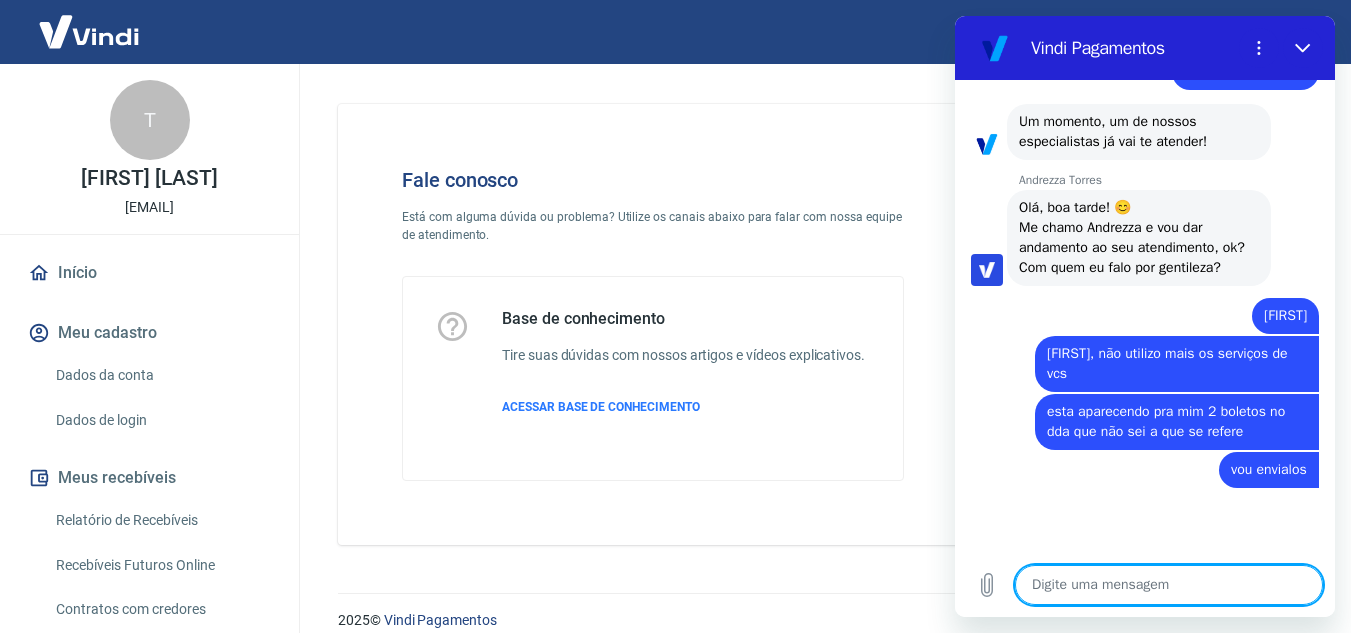 scroll, scrollTop: 240, scrollLeft: 0, axis: vertical 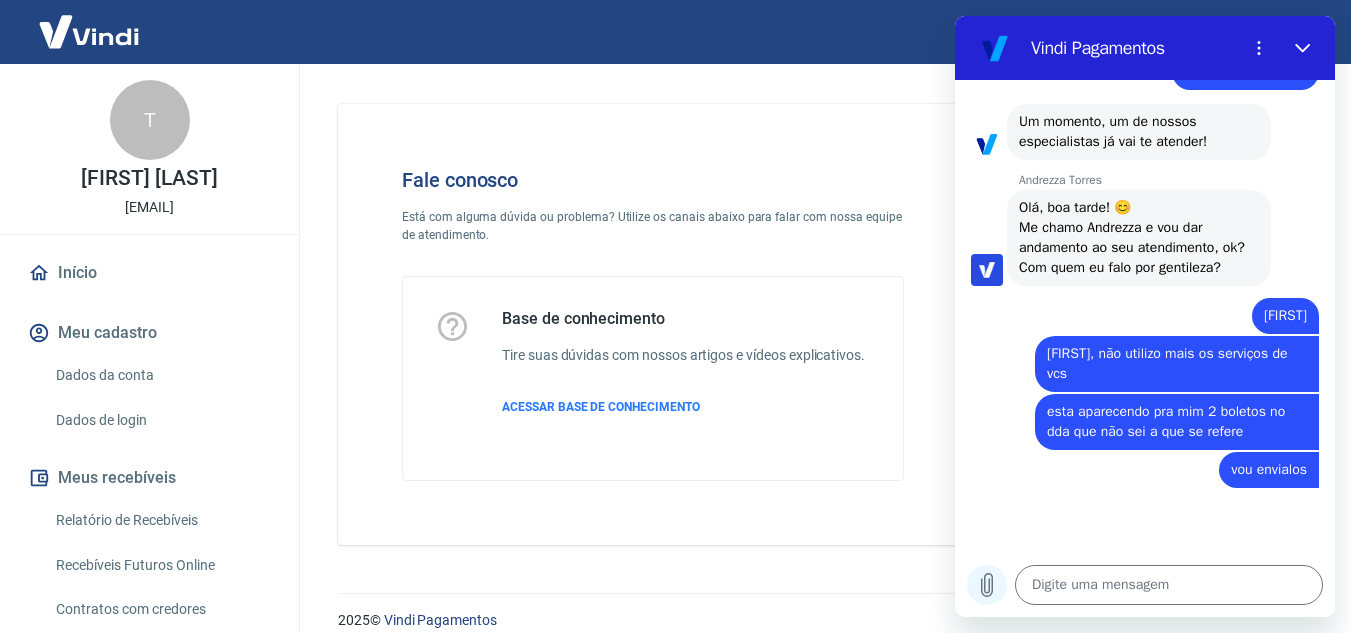 click 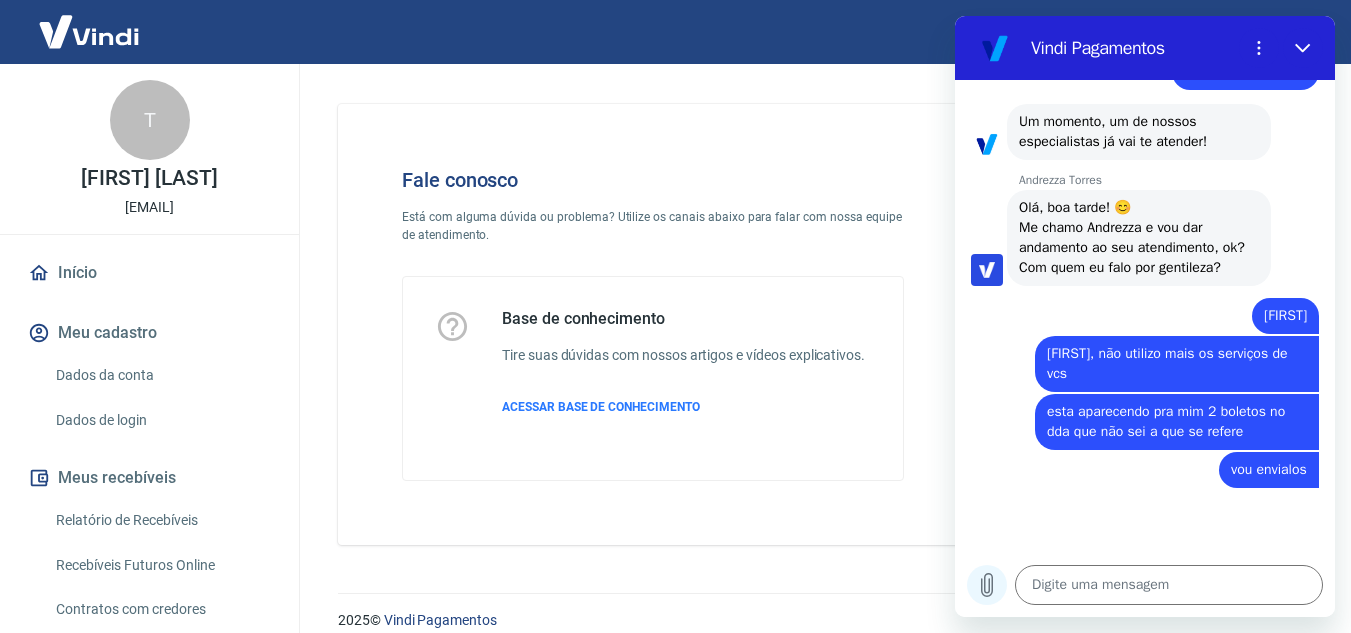 scroll, scrollTop: 244, scrollLeft: 0, axis: vertical 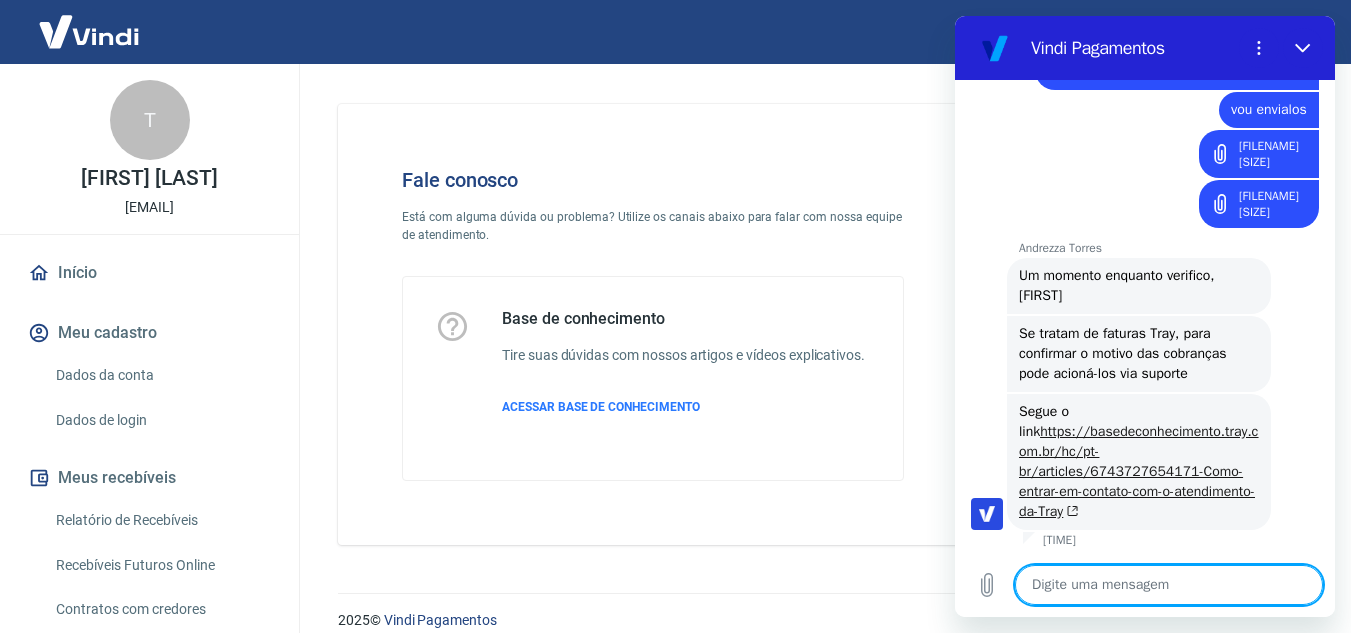 click on "https://basedeconhecimento.tray.com.br/hc/pt-br/articles/6743727654171-Como-entrar-em-contato-com-o-atendimento-da-Tray" at bounding box center (1138, 471) 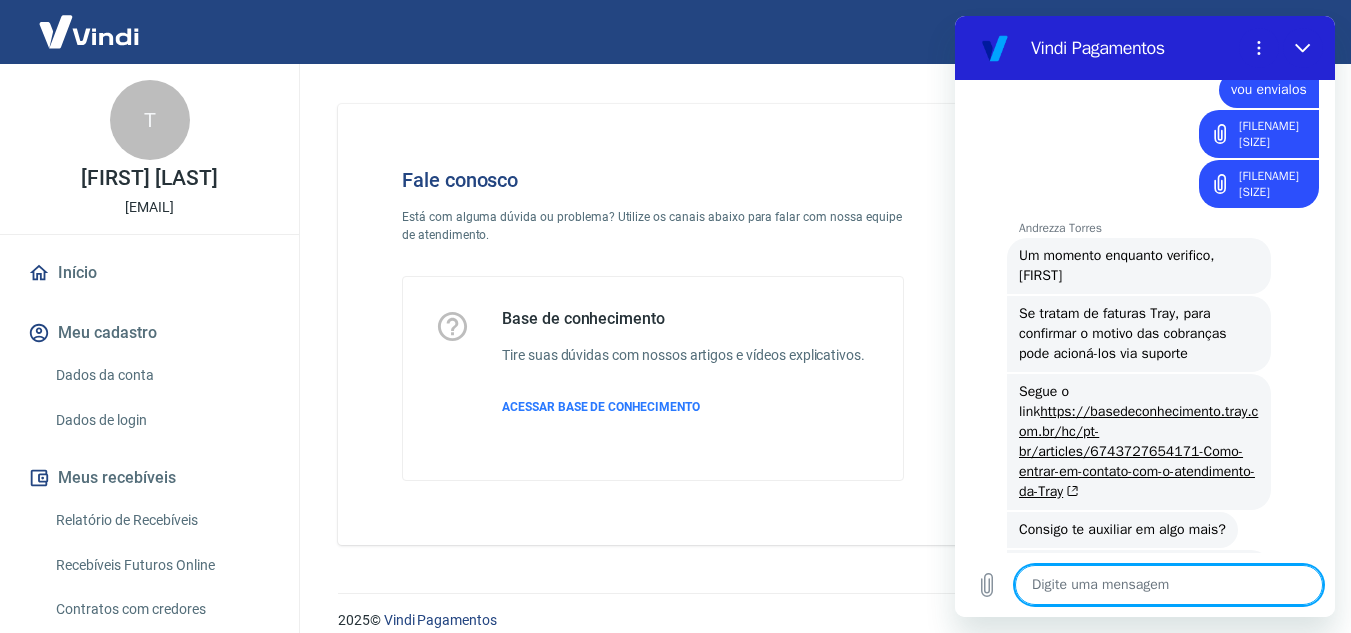 scroll, scrollTop: 828, scrollLeft: 0, axis: vertical 